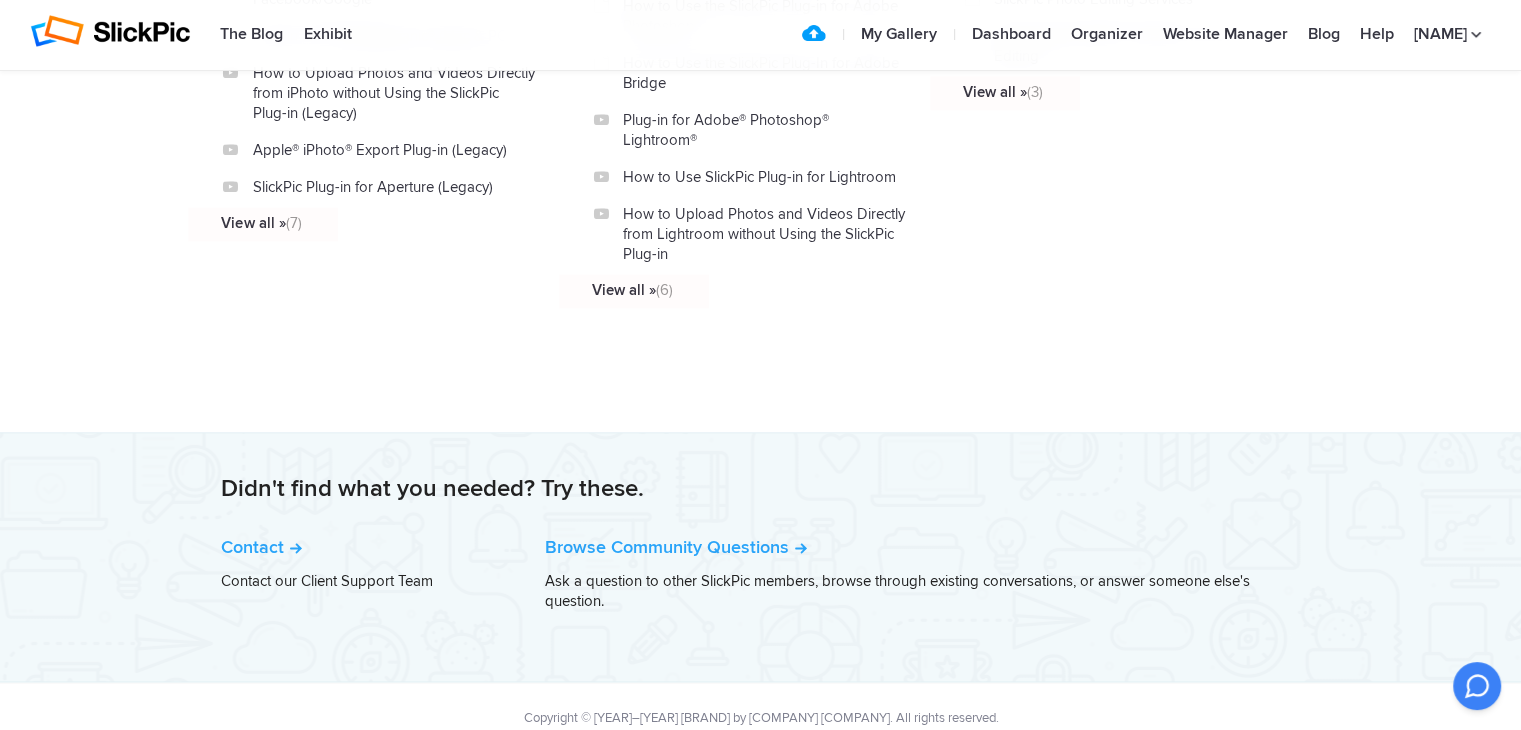scroll, scrollTop: 2441, scrollLeft: 0, axis: vertical 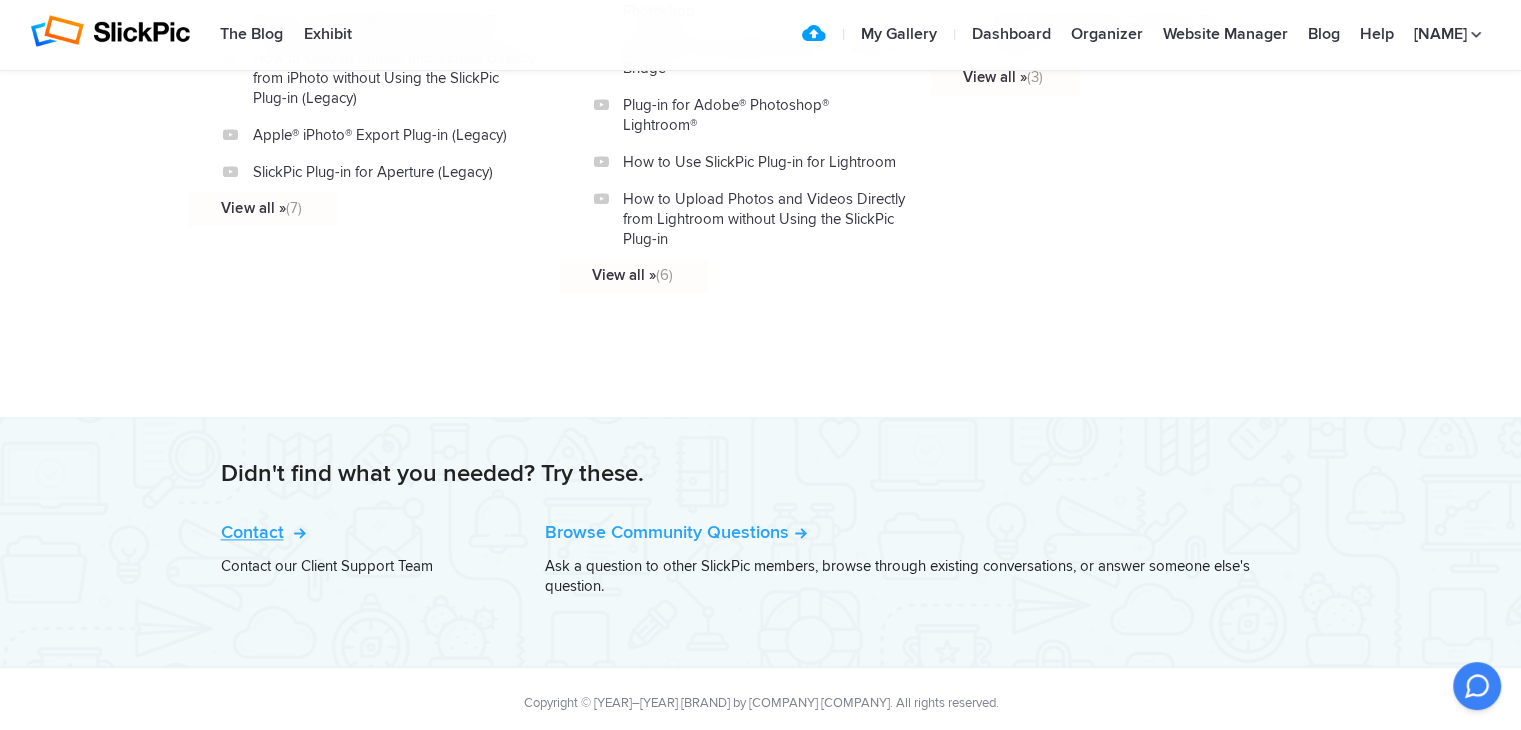 click on "Contact" at bounding box center [261, 532] 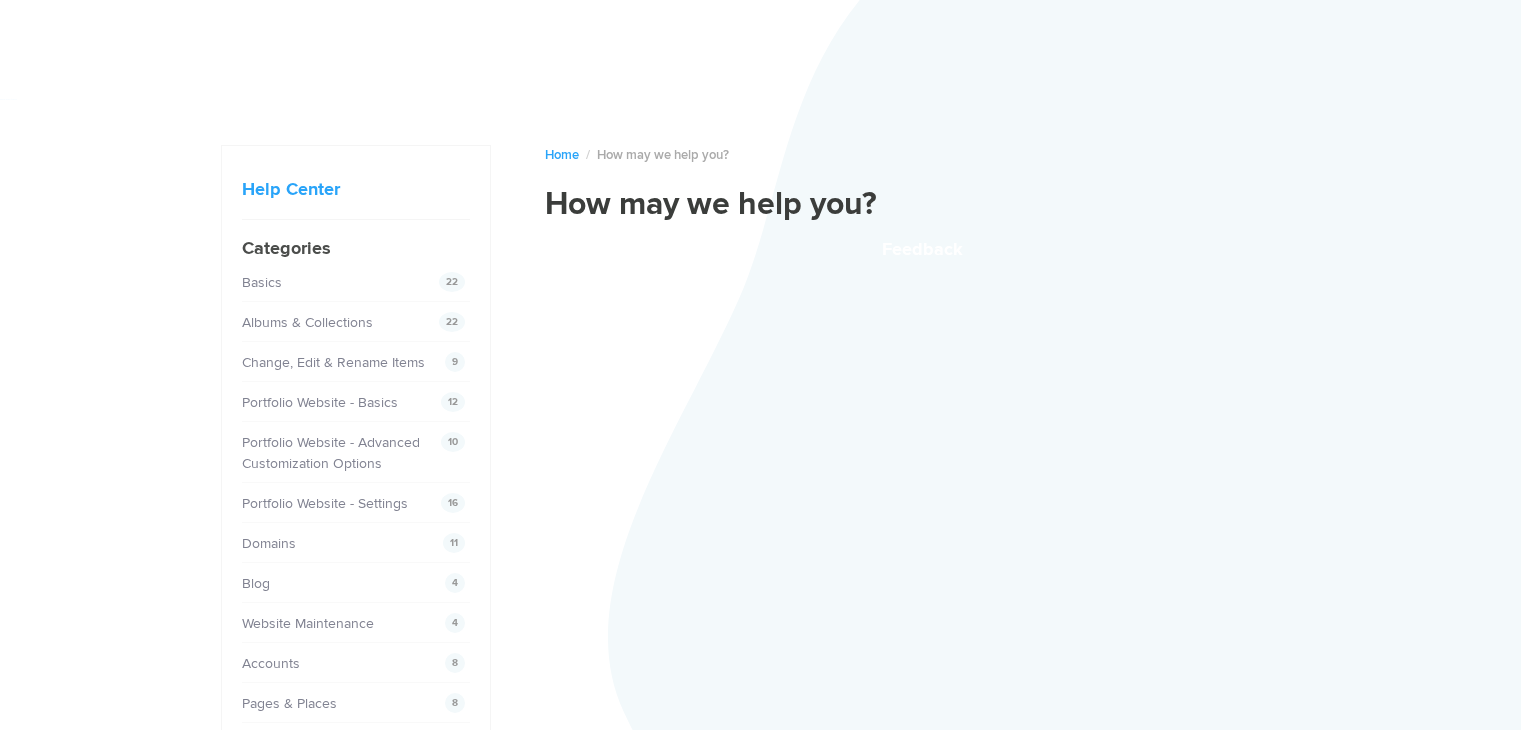 scroll, scrollTop: 0, scrollLeft: 0, axis: both 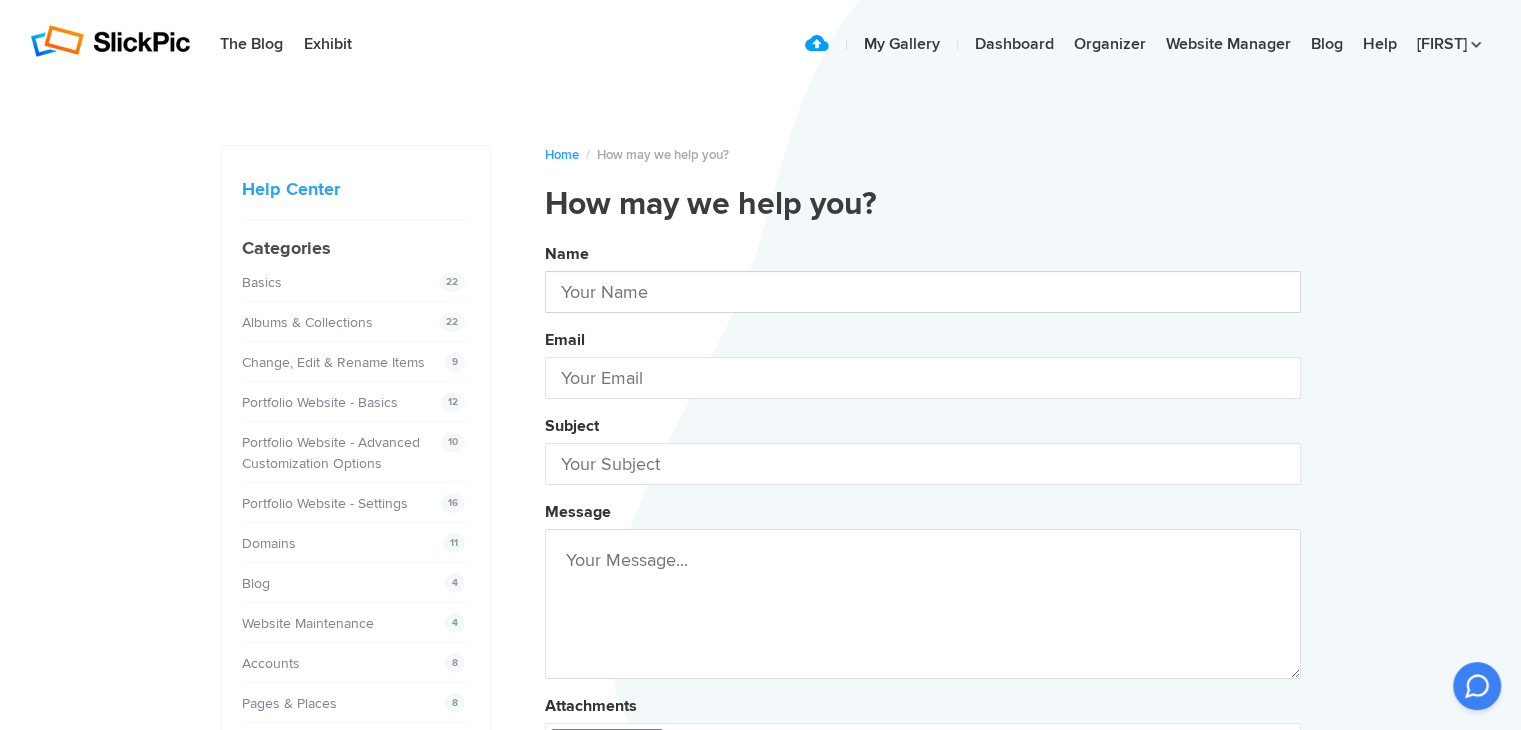 click at bounding box center (923, 292) 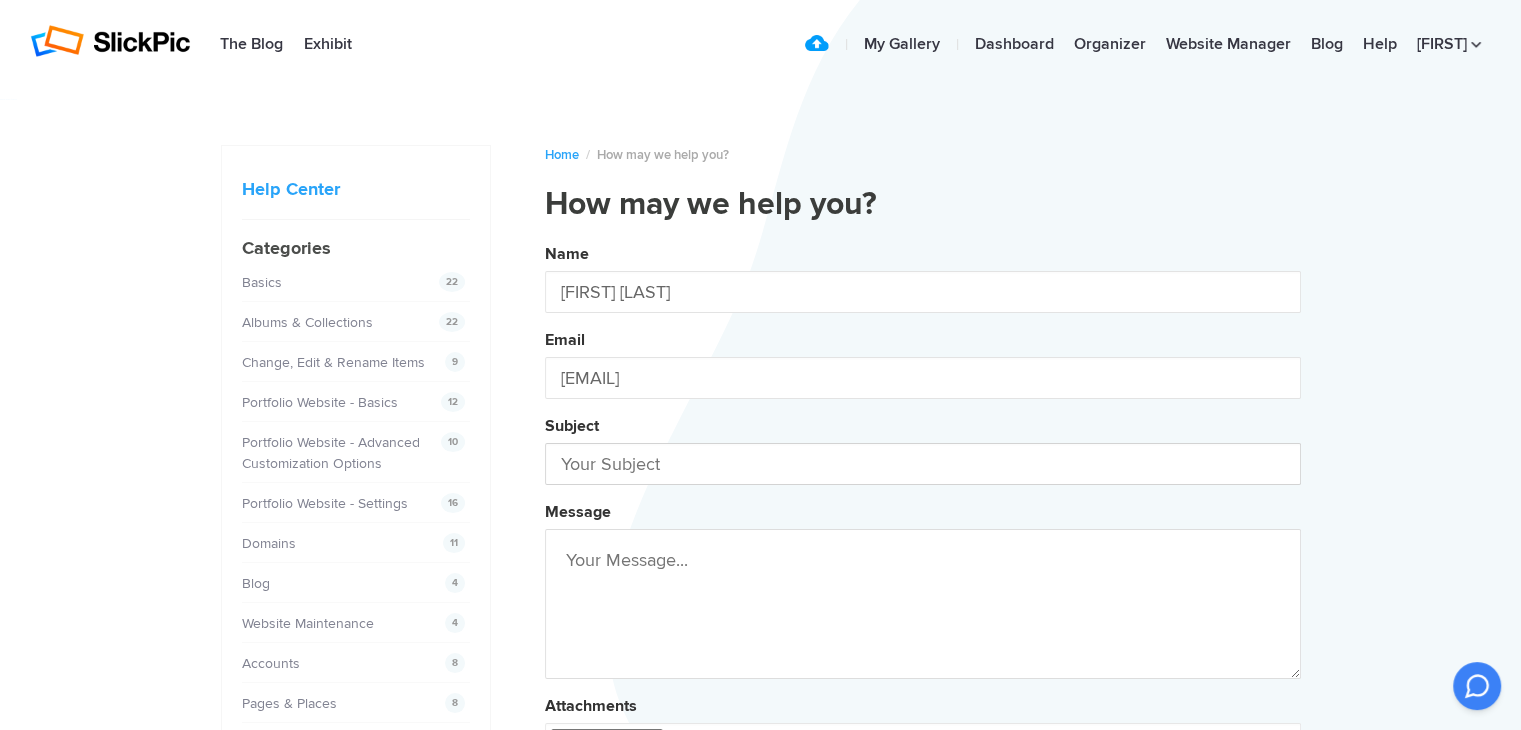 click at bounding box center (923, 464) 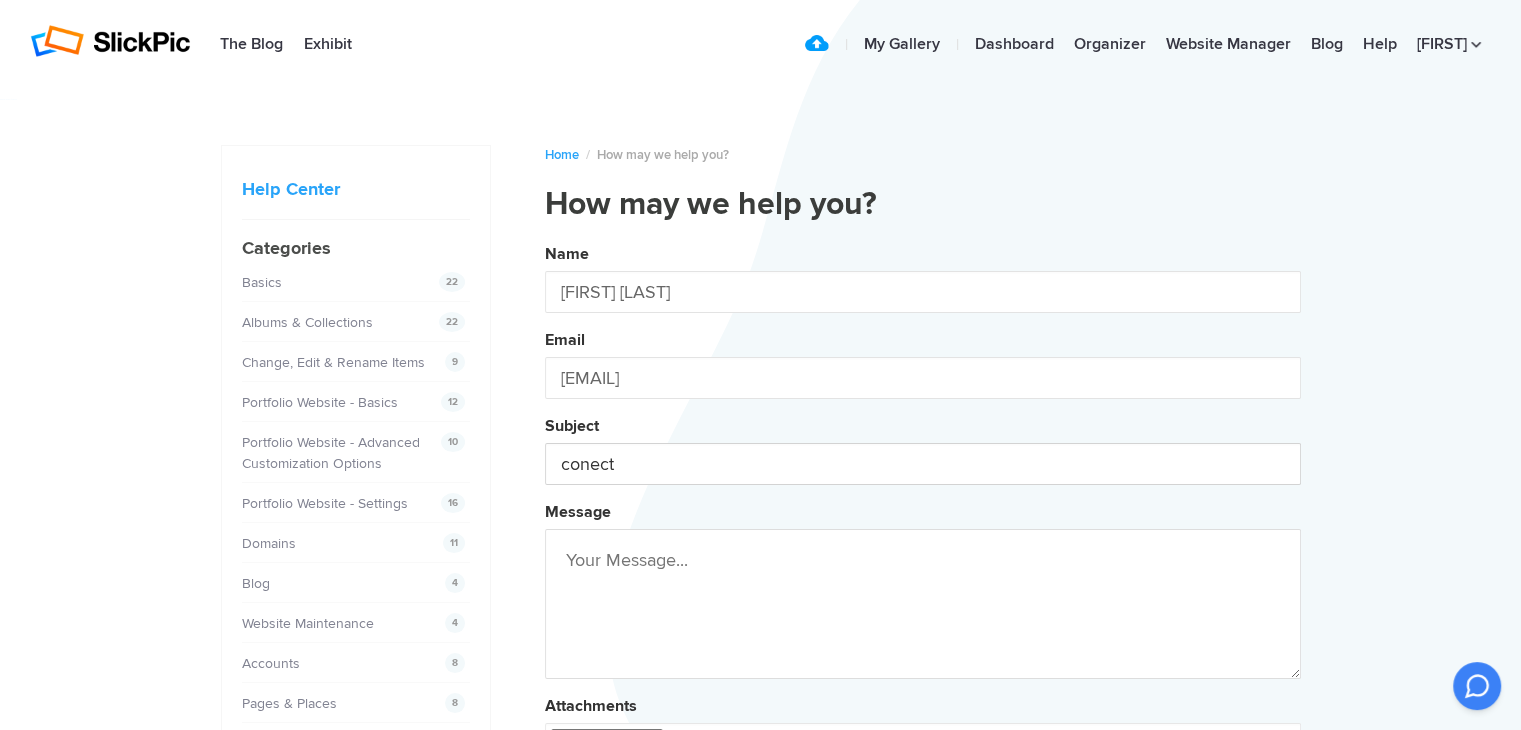 click on "Name [FIRST] [LAST] Email [EMAIL] Subject conect Message Attachments Submit" at bounding box center (923, 542) 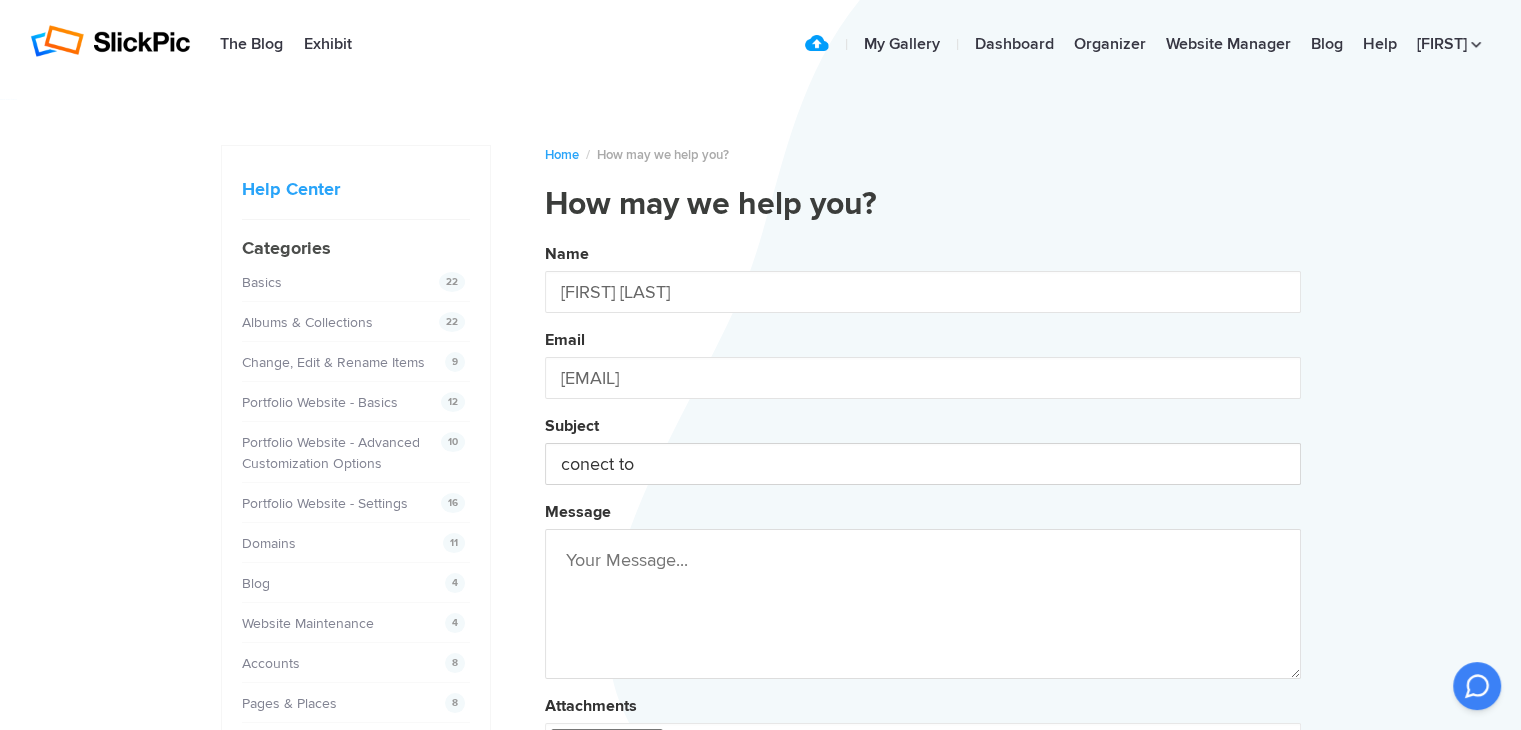 click on "Name [FIRST] [LAST] Email [EMAIL] Subject conect to Message Attachments Submit" at bounding box center (923, 542) 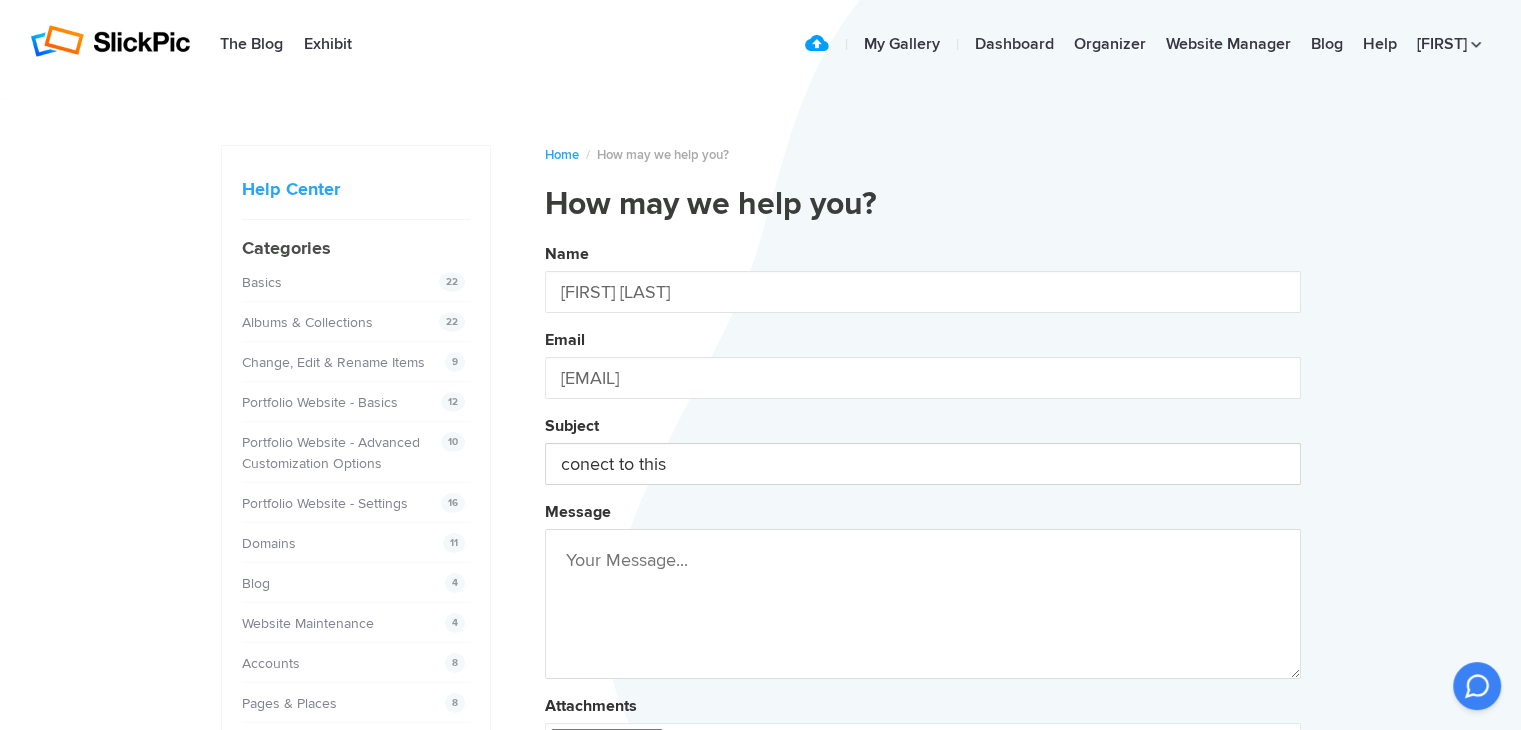 click on "Name [FIRST] [LAST] Email [EMAIL] Subject conect to this Message Attachments Submit" at bounding box center [923, 542] 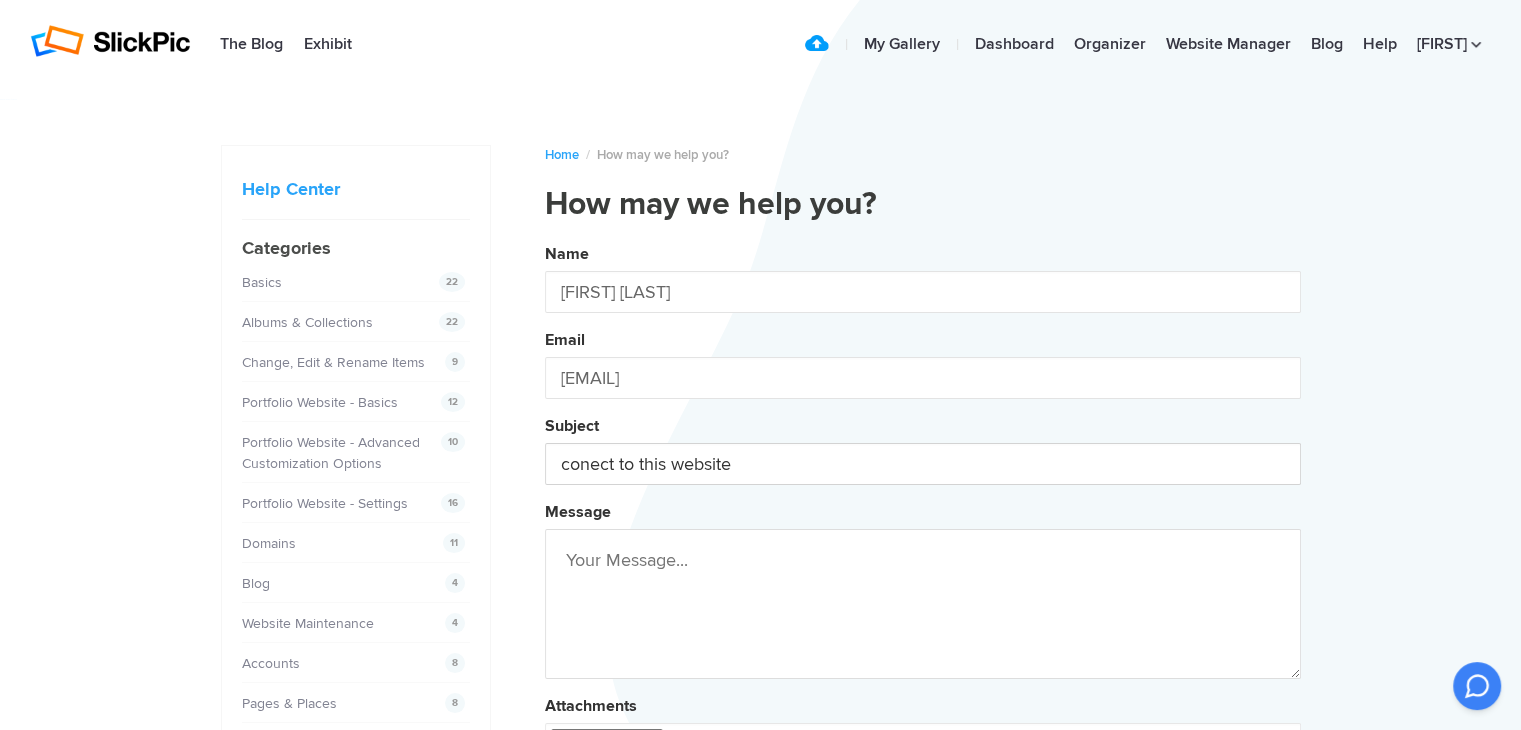 click on "Name [FIRST] [LAST] Email [EMAIL] Subject conect Message Attachments Submit" at bounding box center (923, 542) 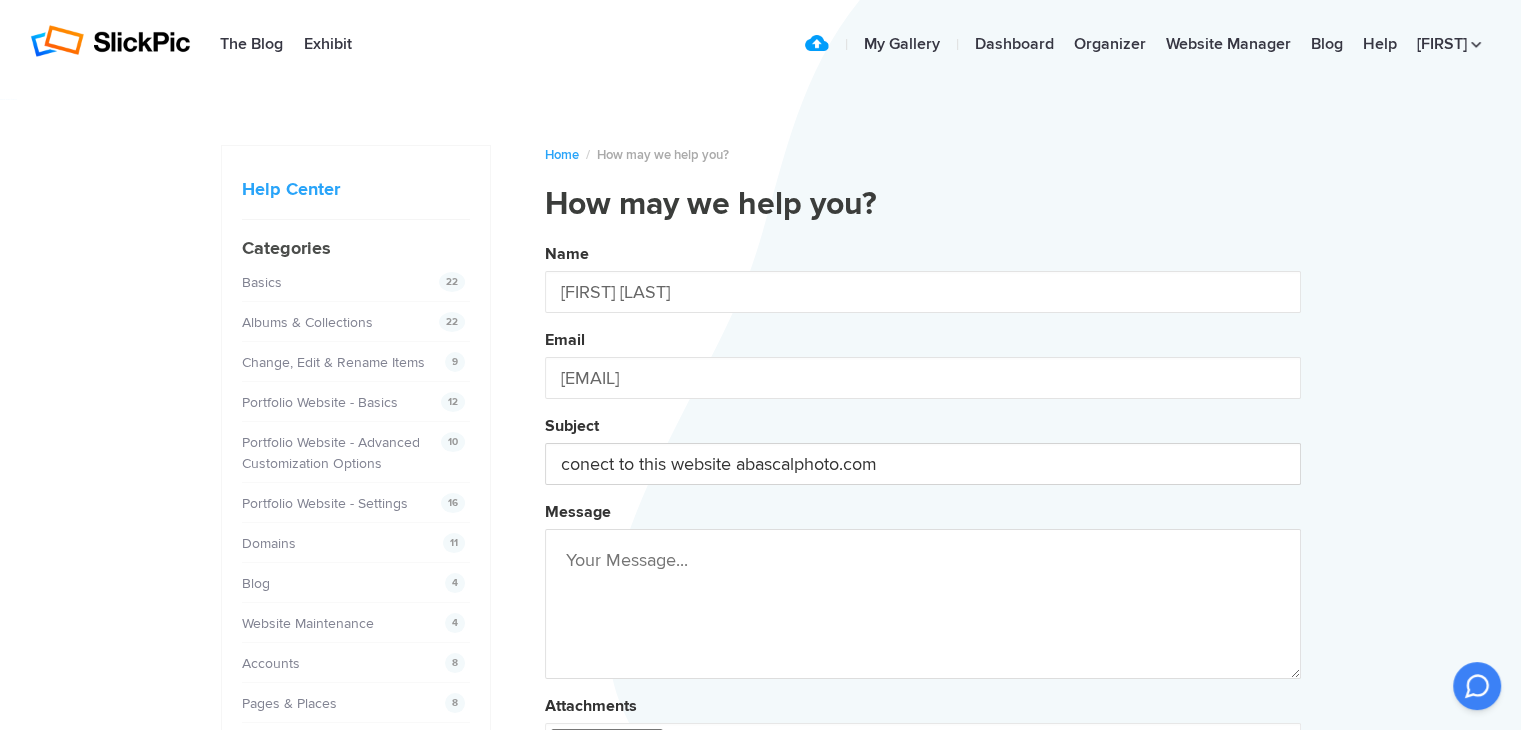 type on "conect to this website abascalphoto.com" 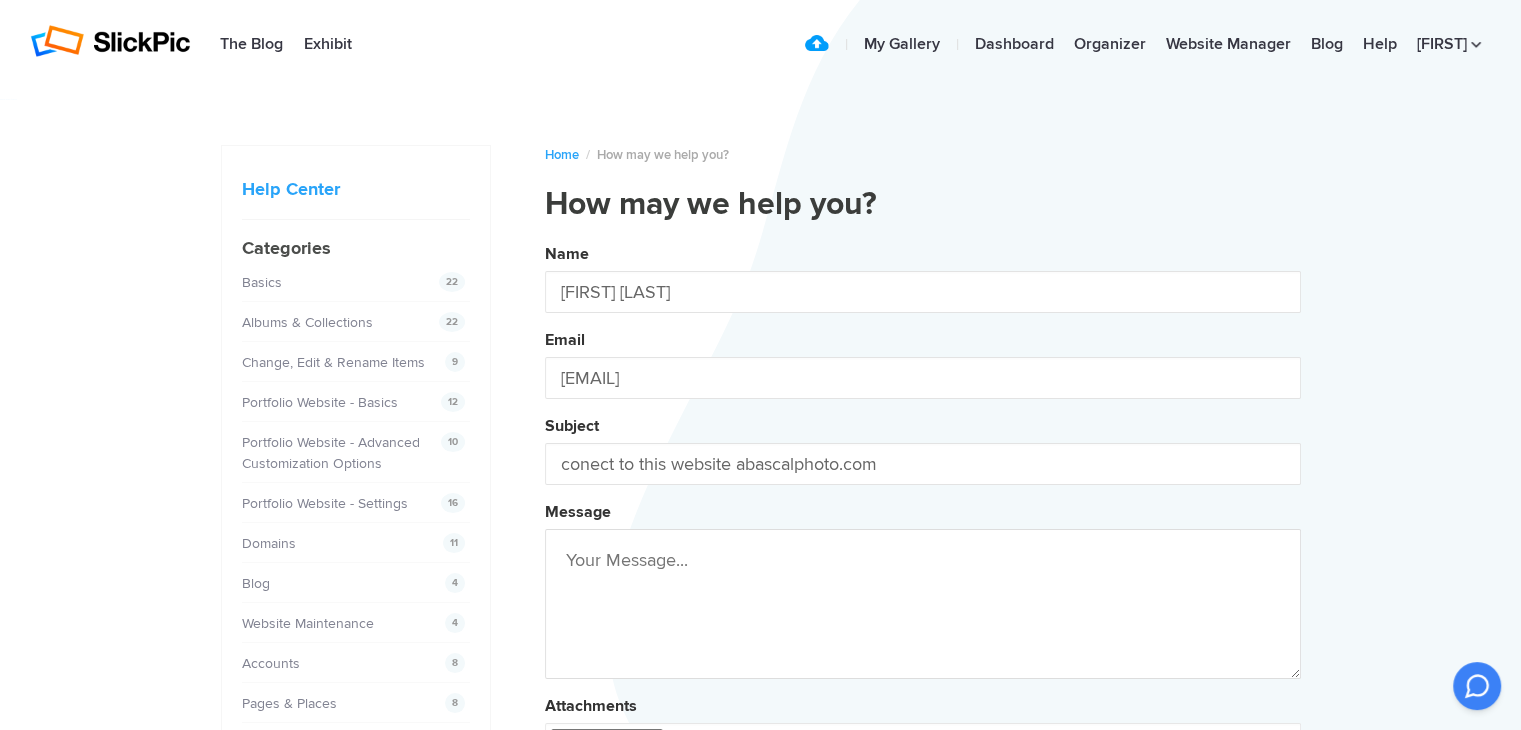 click at bounding box center [923, 604] 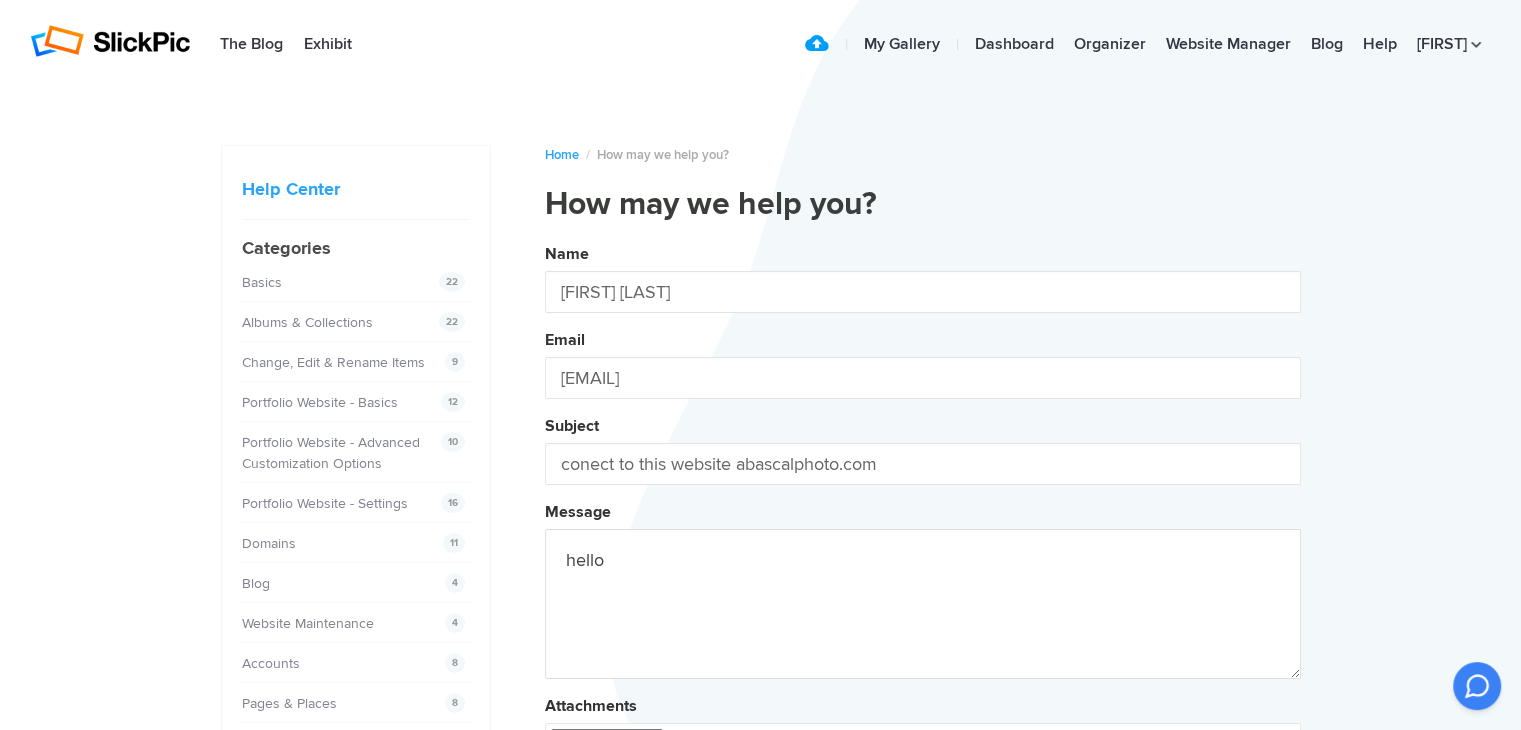 click on "Name Justo Abascal Email justo@marcasgt.com Subject conect to this website abascalphoto.com Message hello Attachments Submit" at bounding box center (923, 542) 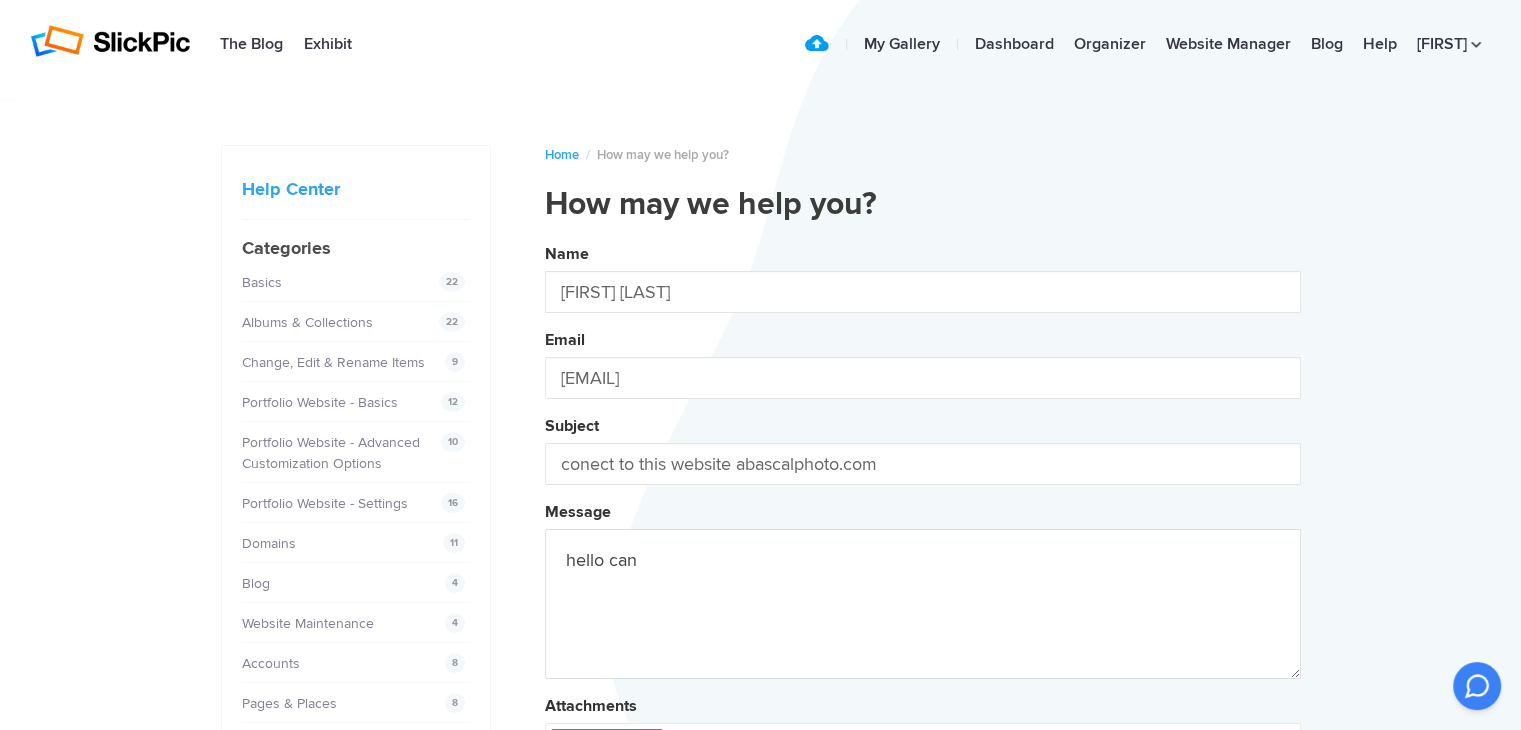 click on "Name [FIRST] [LAST] Email [EMAIL] Subject conect to this website abascalphoto.com Message hello can Attachments Submit" at bounding box center (923, 542) 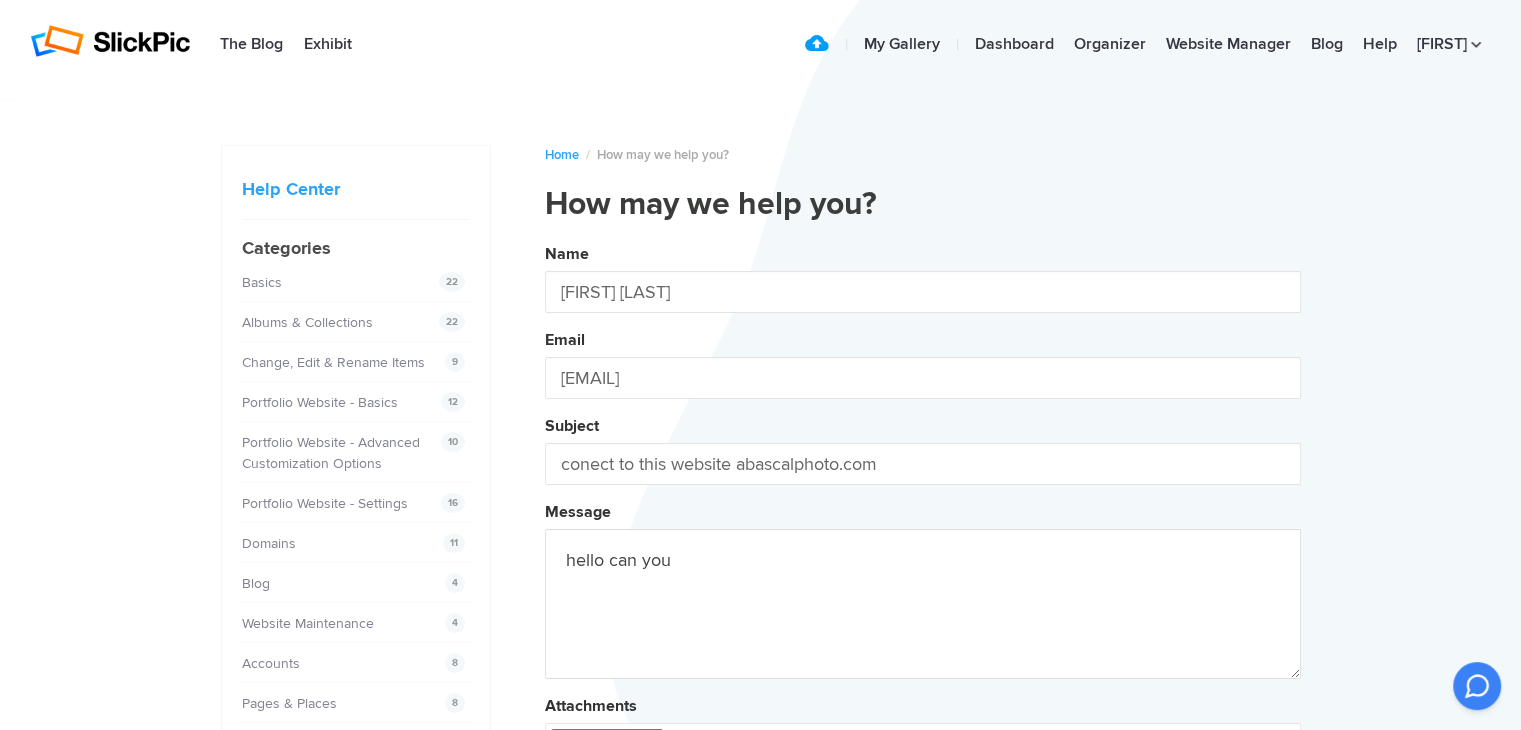 click on "Name [FIRST] [LAST] Email [EMAIL] Subject conect to this website abascalphoto.com Message hello can you Attachments Submit" at bounding box center (923, 542) 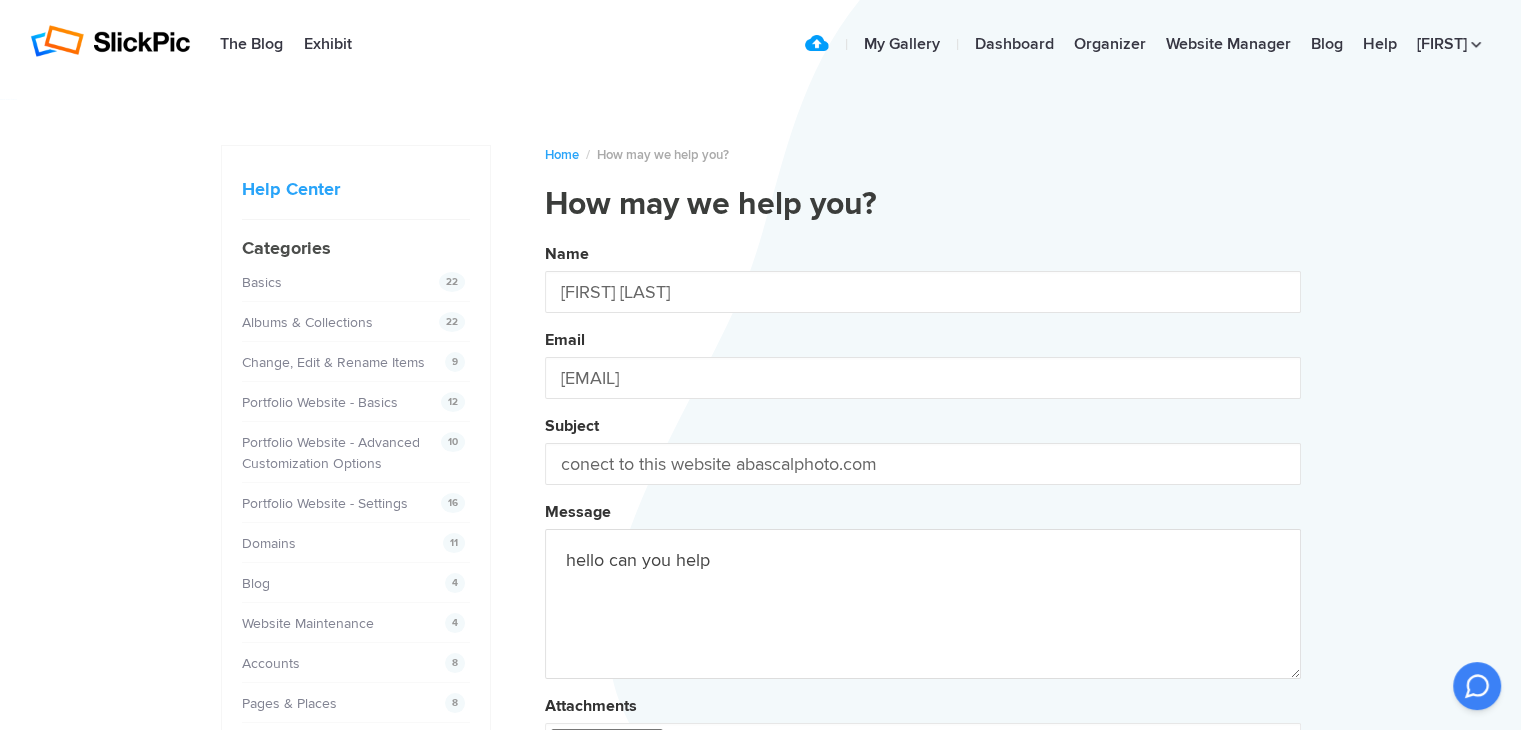 click on "Name Justo Abascal Email justo@marcasgt.com Subject conect to this website abascalphoto.com Message hello can you help Attachments Submit" at bounding box center [923, 542] 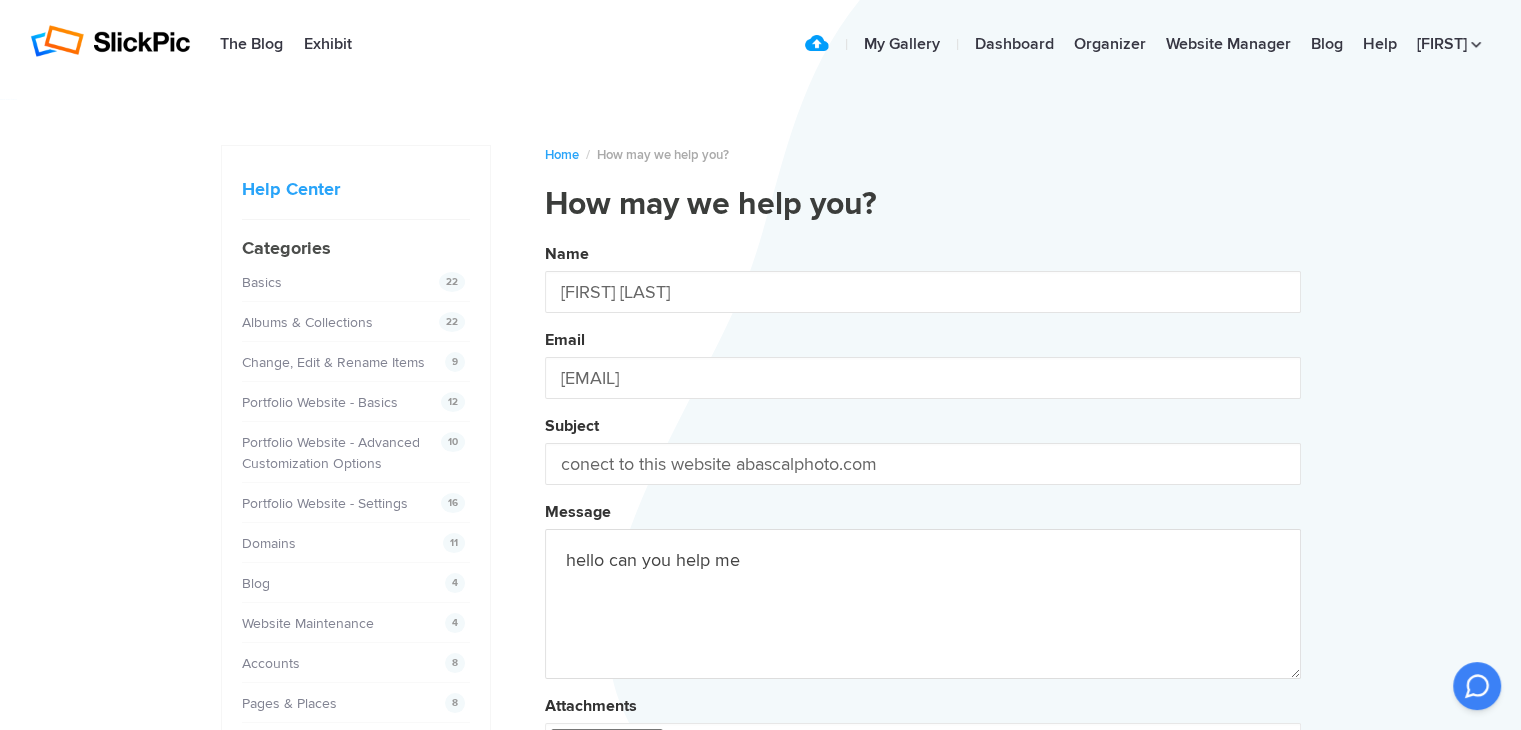 click on "Name Justo Abascal Email justo@marcasgt.com Subject conect to this website abascalphoto.com Message hello can you help me Attachments Submit" at bounding box center [923, 542] 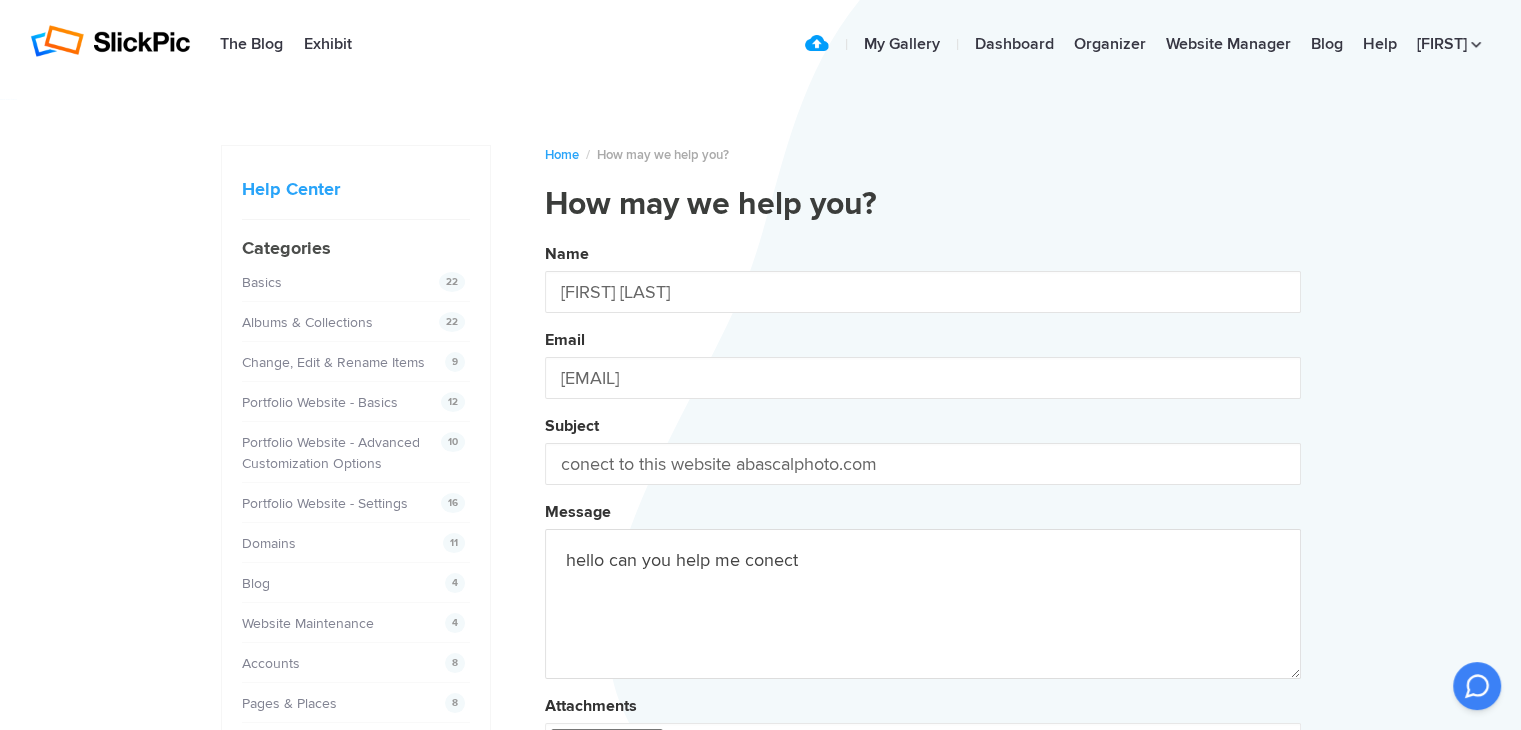 click on "Name Justo Abascal Email justo@marcasgt.com Subject conect to this website abascalphoto.com Message hello can you help me conect Attachments Submit" at bounding box center [923, 542] 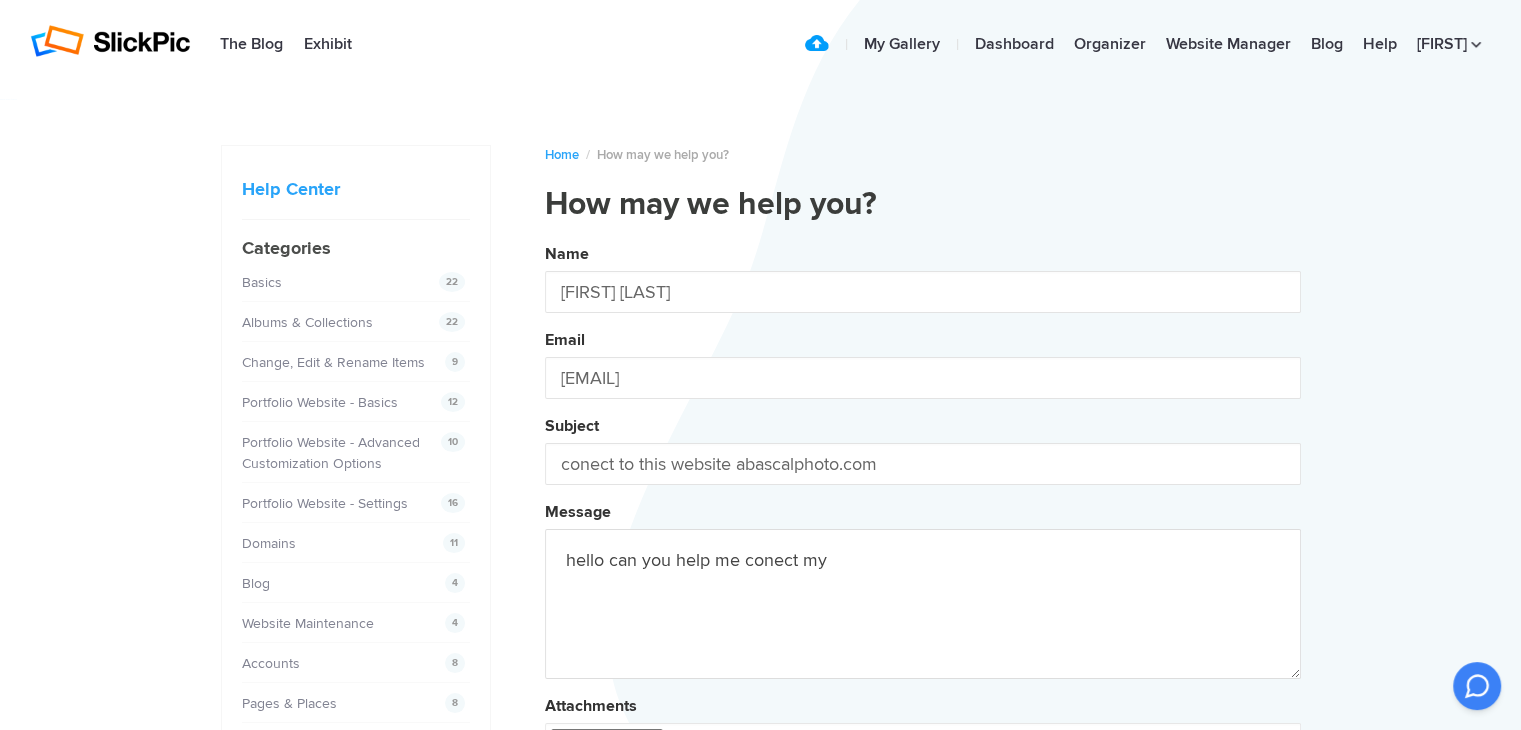 click on "Name Justo Abascal Email justo@marcasgt.com Subject conect to this website abascalphoto.com Message hello can you help me conect my Attachments Submit" at bounding box center [923, 542] 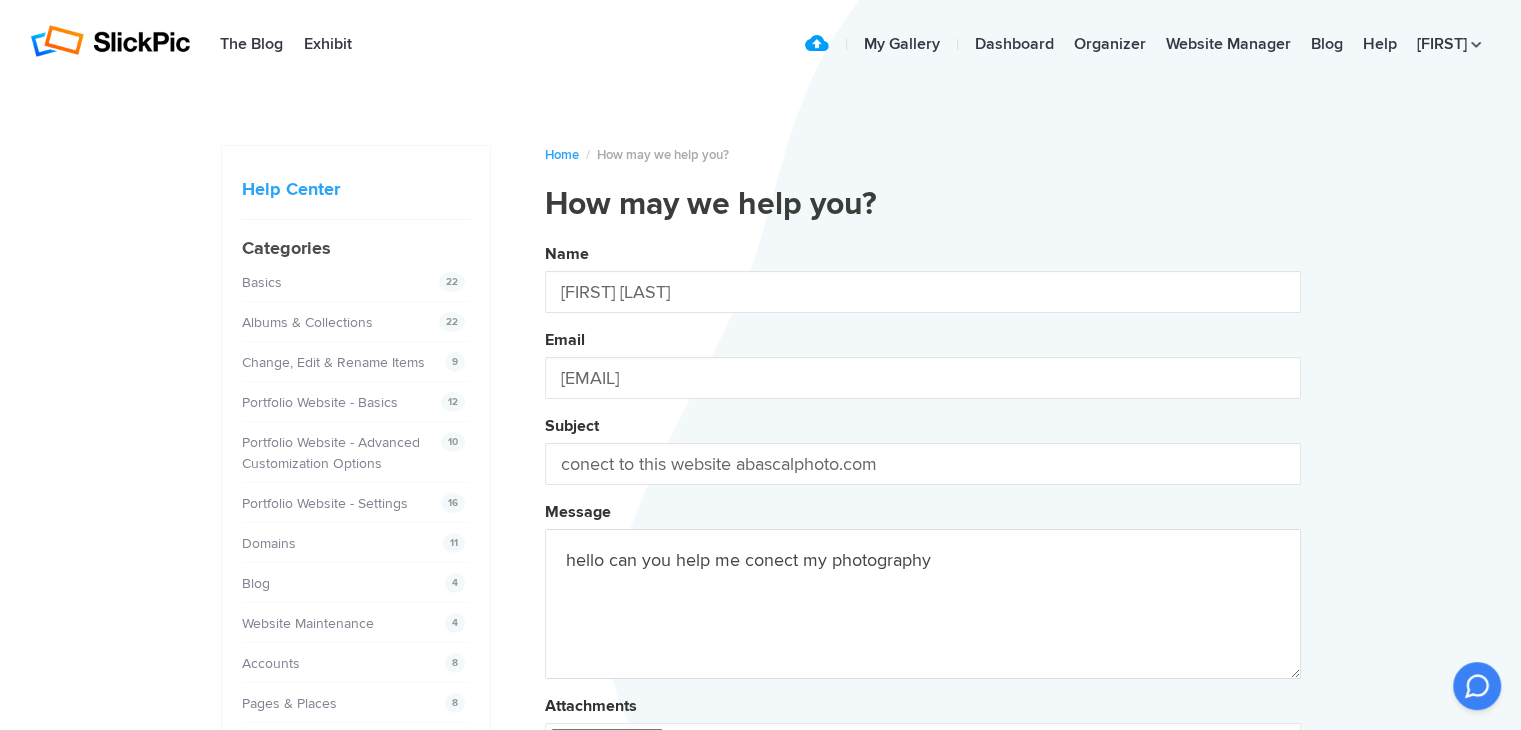 click on "Name Justo Abascal Email justo@marcasgt.com Subject conect to this website abascalphoto.com Message hello can you help me conect my photography Attachments Submit" at bounding box center [923, 542] 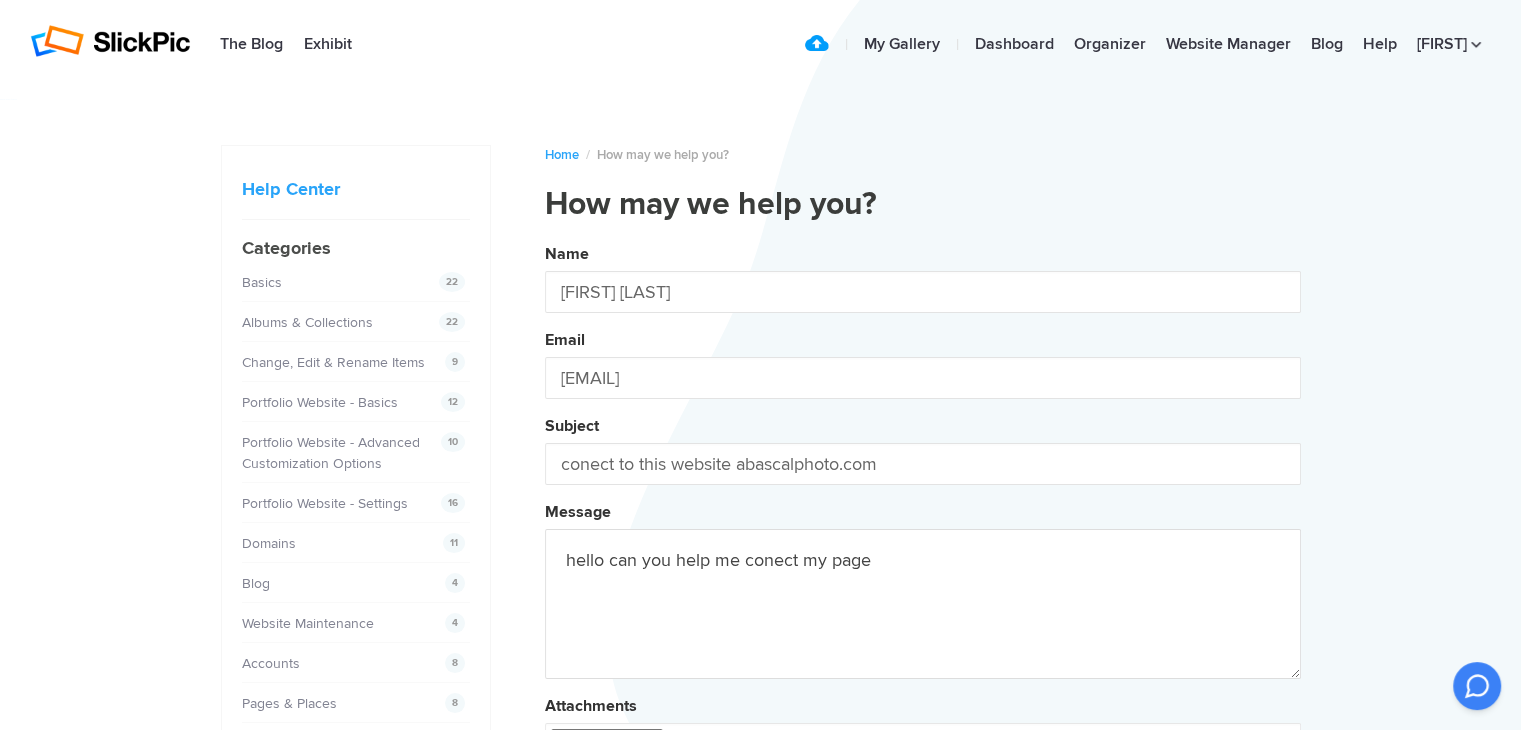 click on "Name Justo Abascal Email justo@marcasgt.com Subject conect to this website abascalphoto.com Message hello can you help me conect my page Attachments Submit" at bounding box center [923, 542] 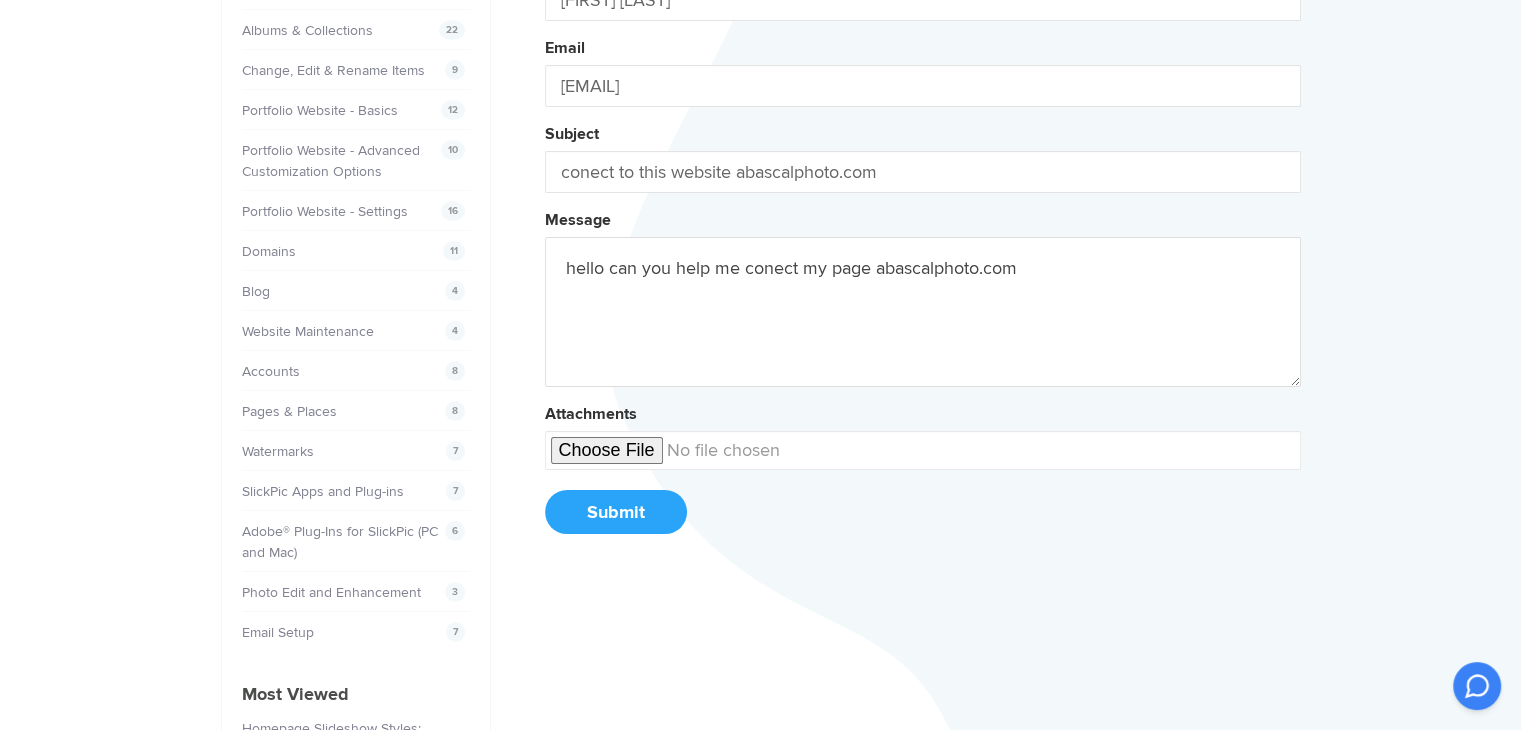 scroll, scrollTop: 300, scrollLeft: 0, axis: vertical 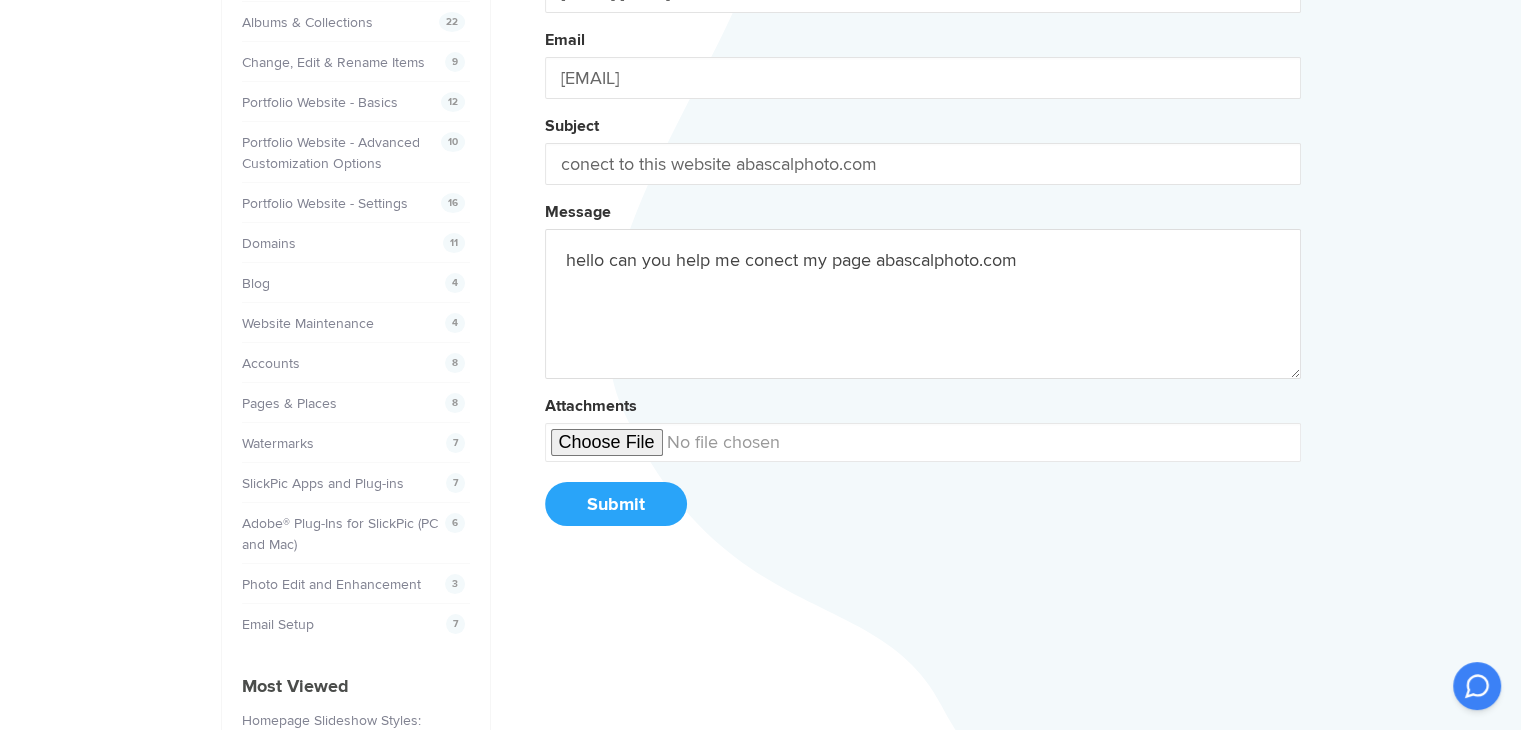 type on "hello can you help me conect my page abascalphoto.com" 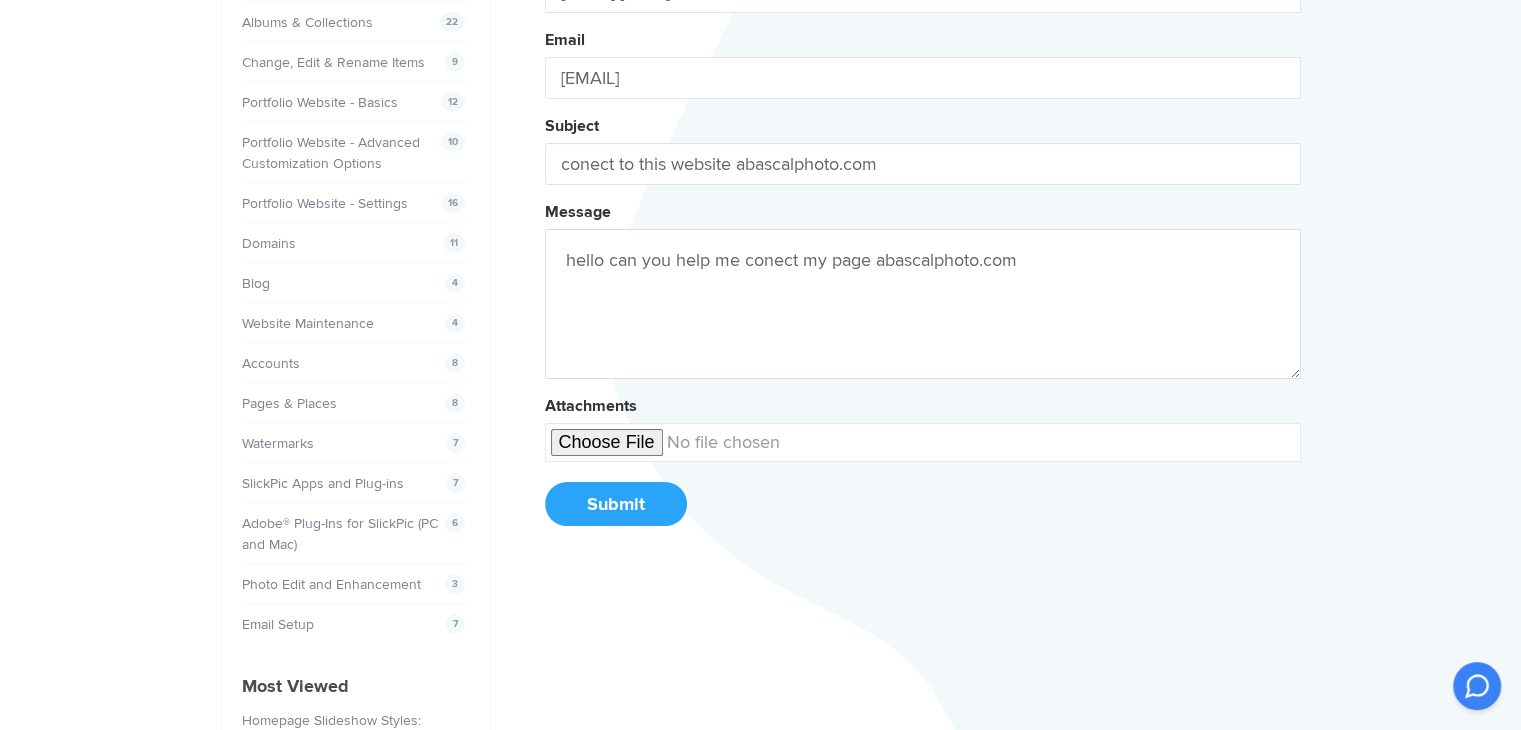 click on "Submit" at bounding box center (616, 504) 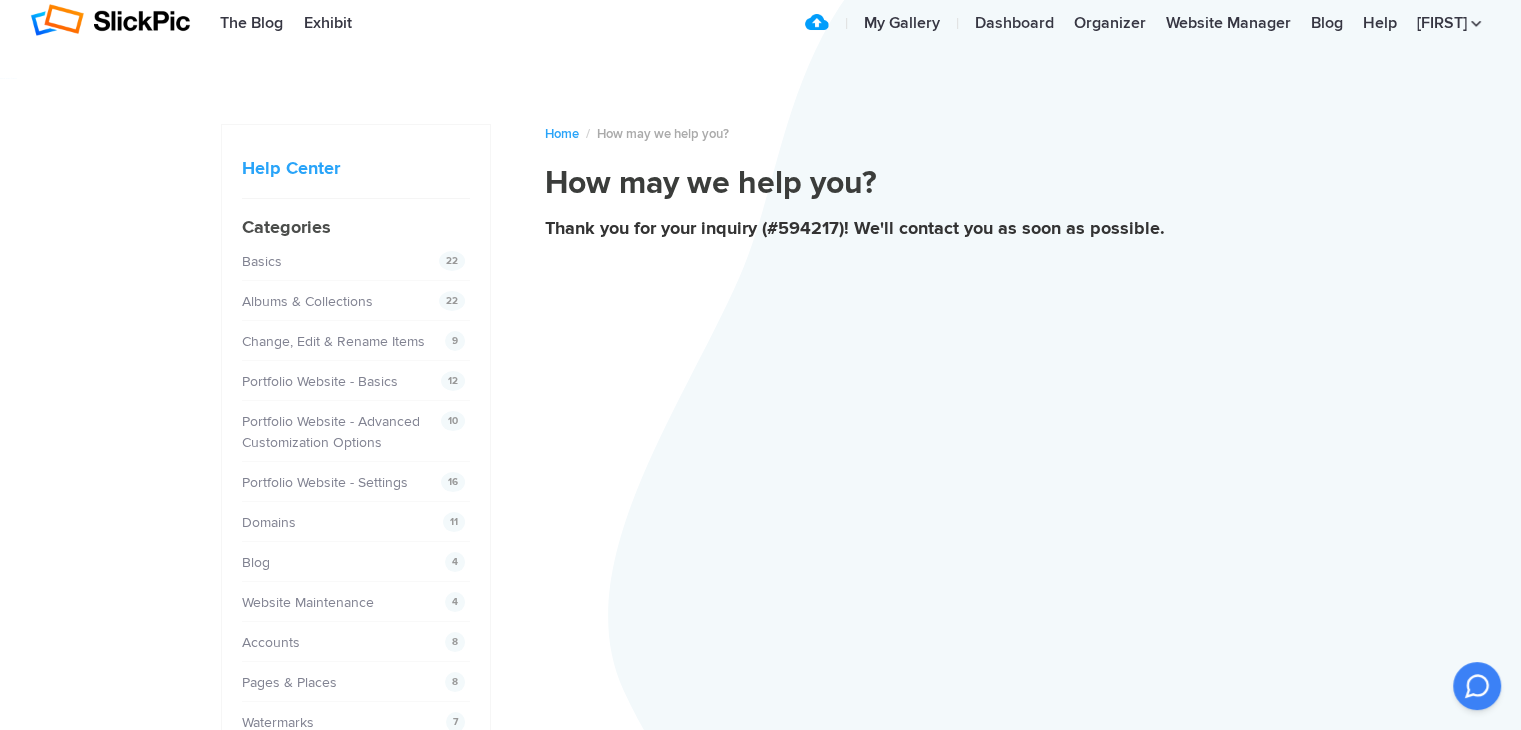 scroll, scrollTop: 0, scrollLeft: 0, axis: both 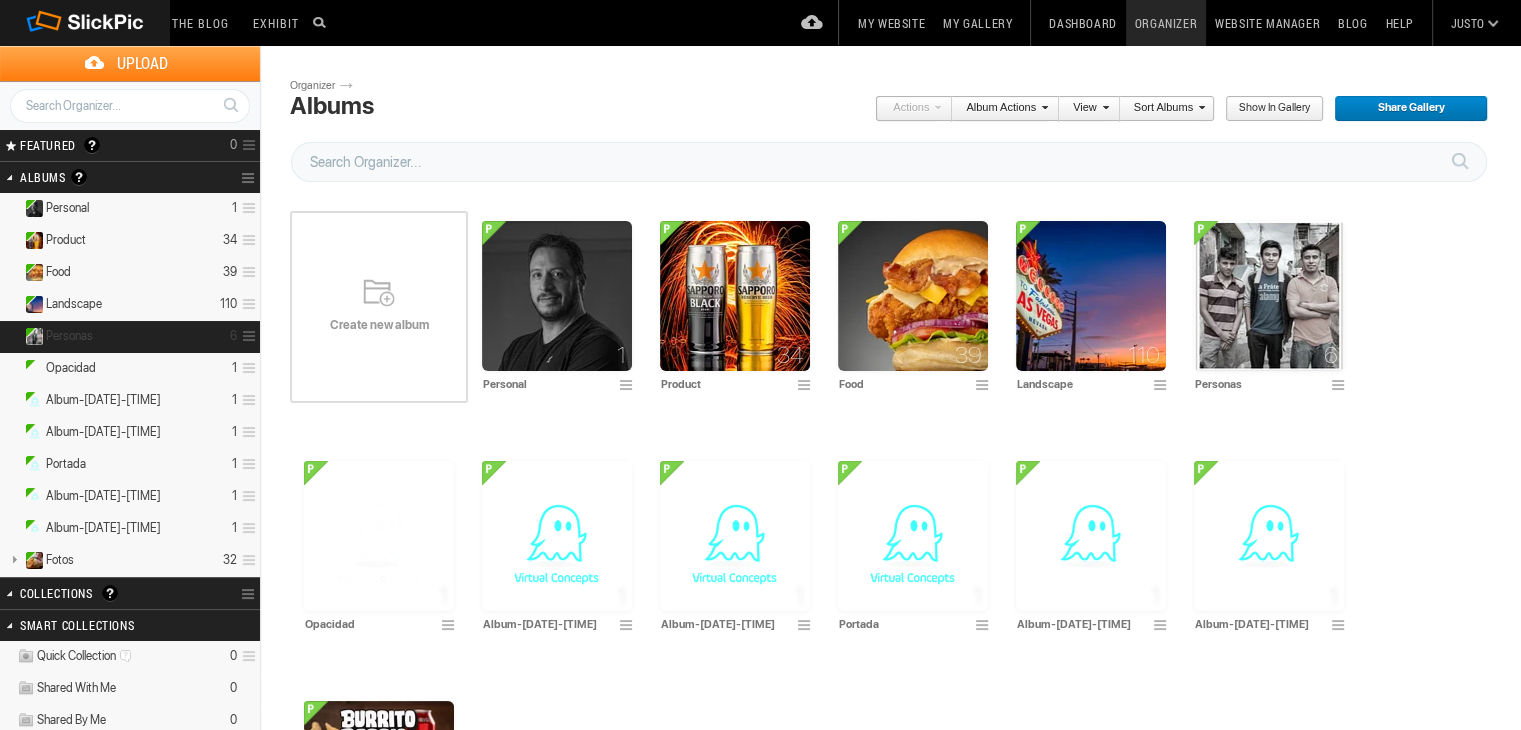 click on "Personas
6" at bounding box center [130, 337] 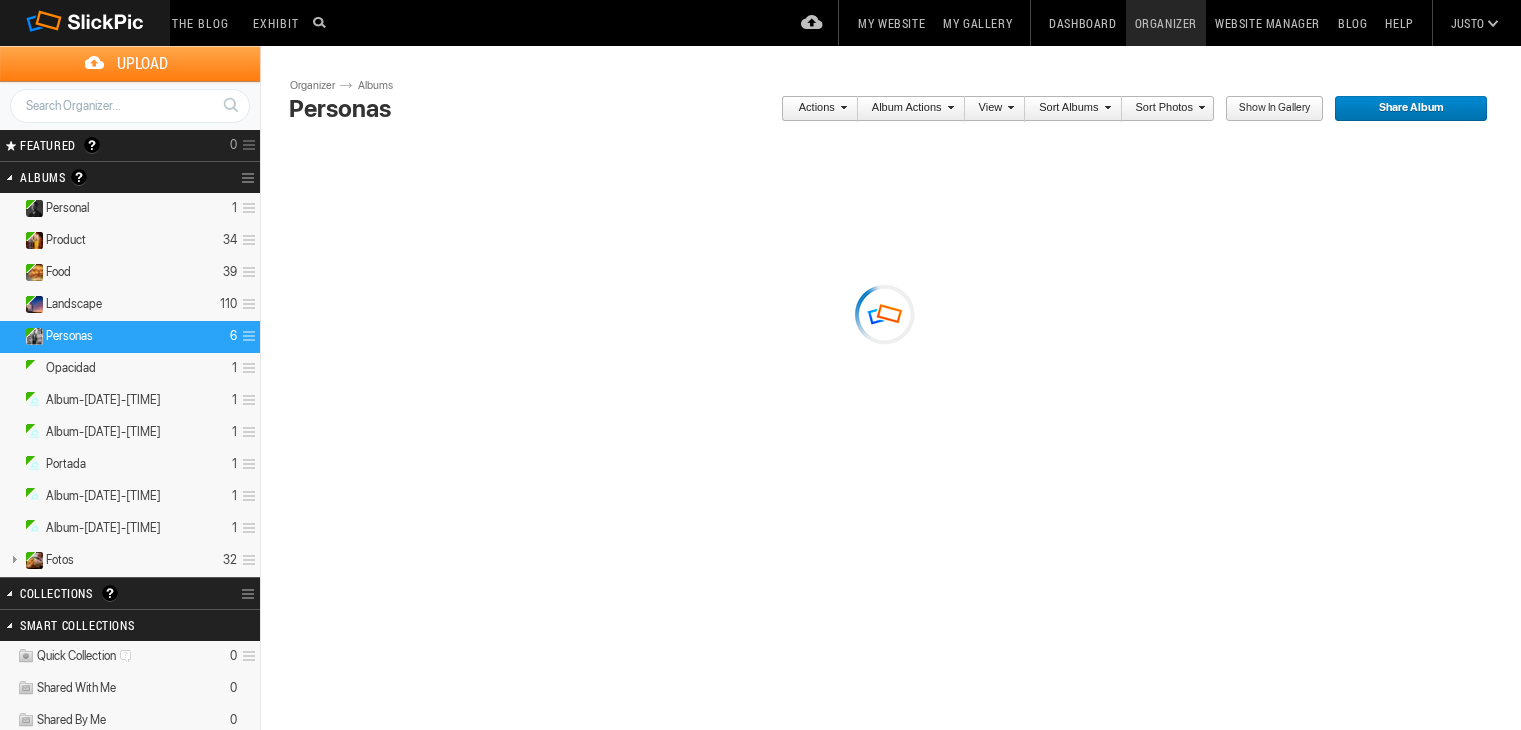 scroll, scrollTop: 0, scrollLeft: 0, axis: both 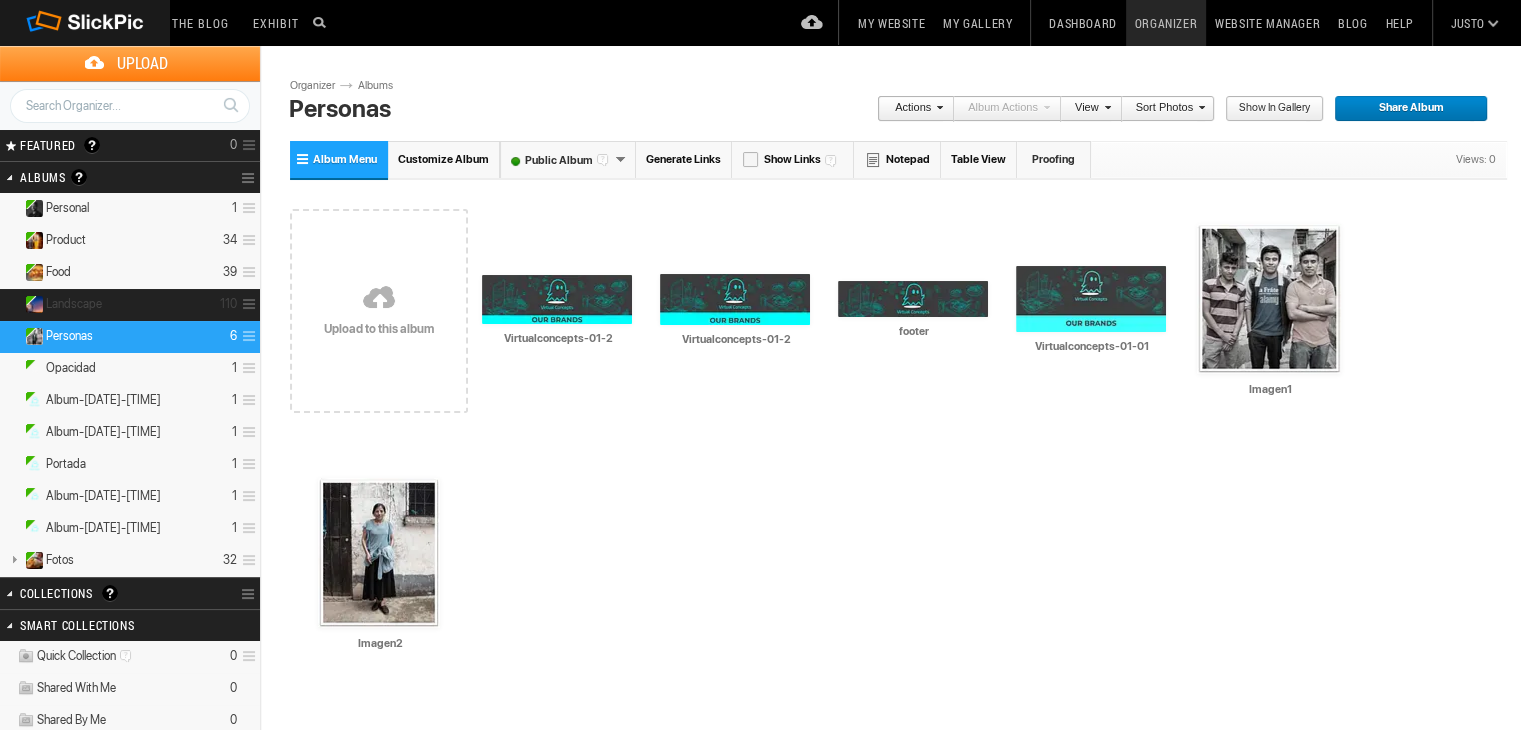 click on "Landscape
110" at bounding box center [130, 305] 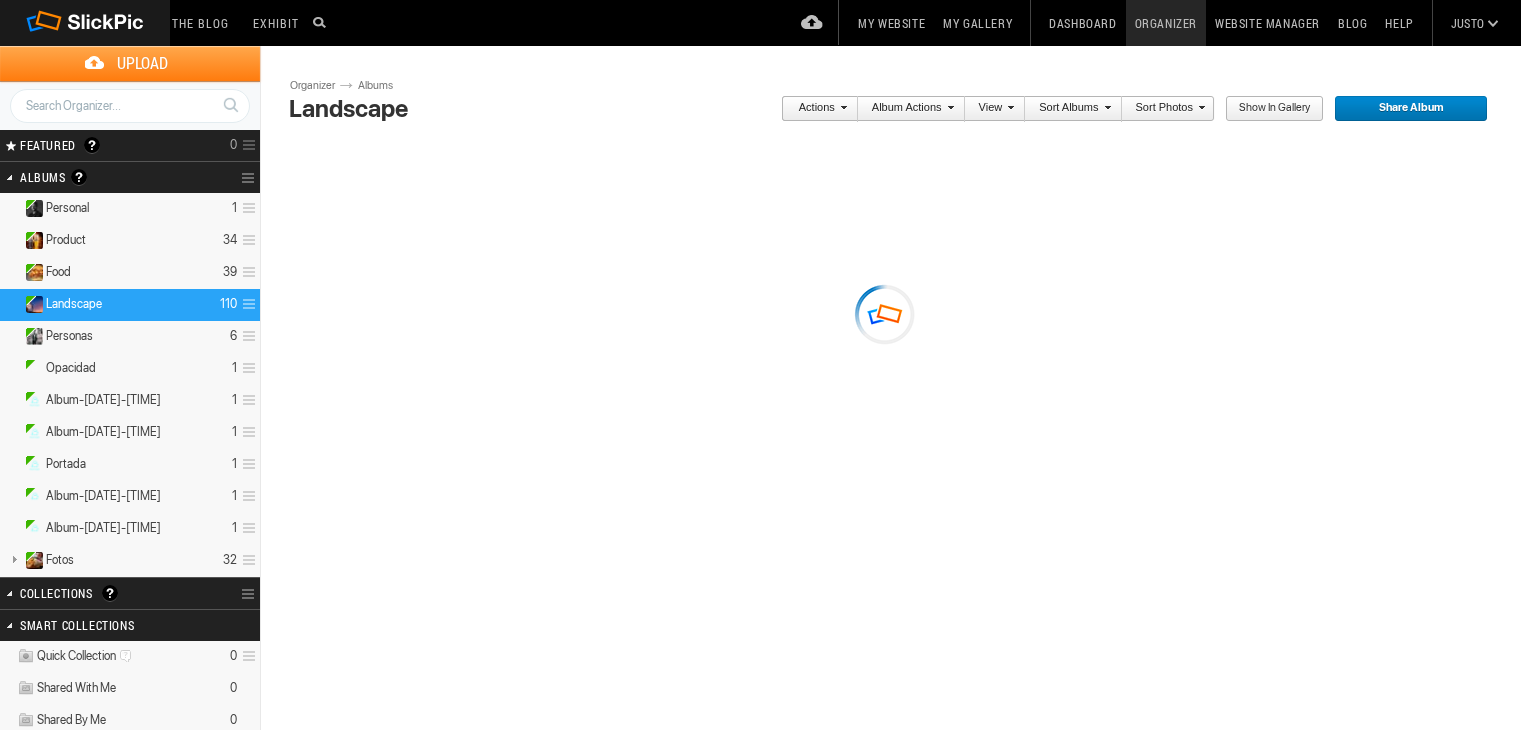 scroll, scrollTop: 0, scrollLeft: 0, axis: both 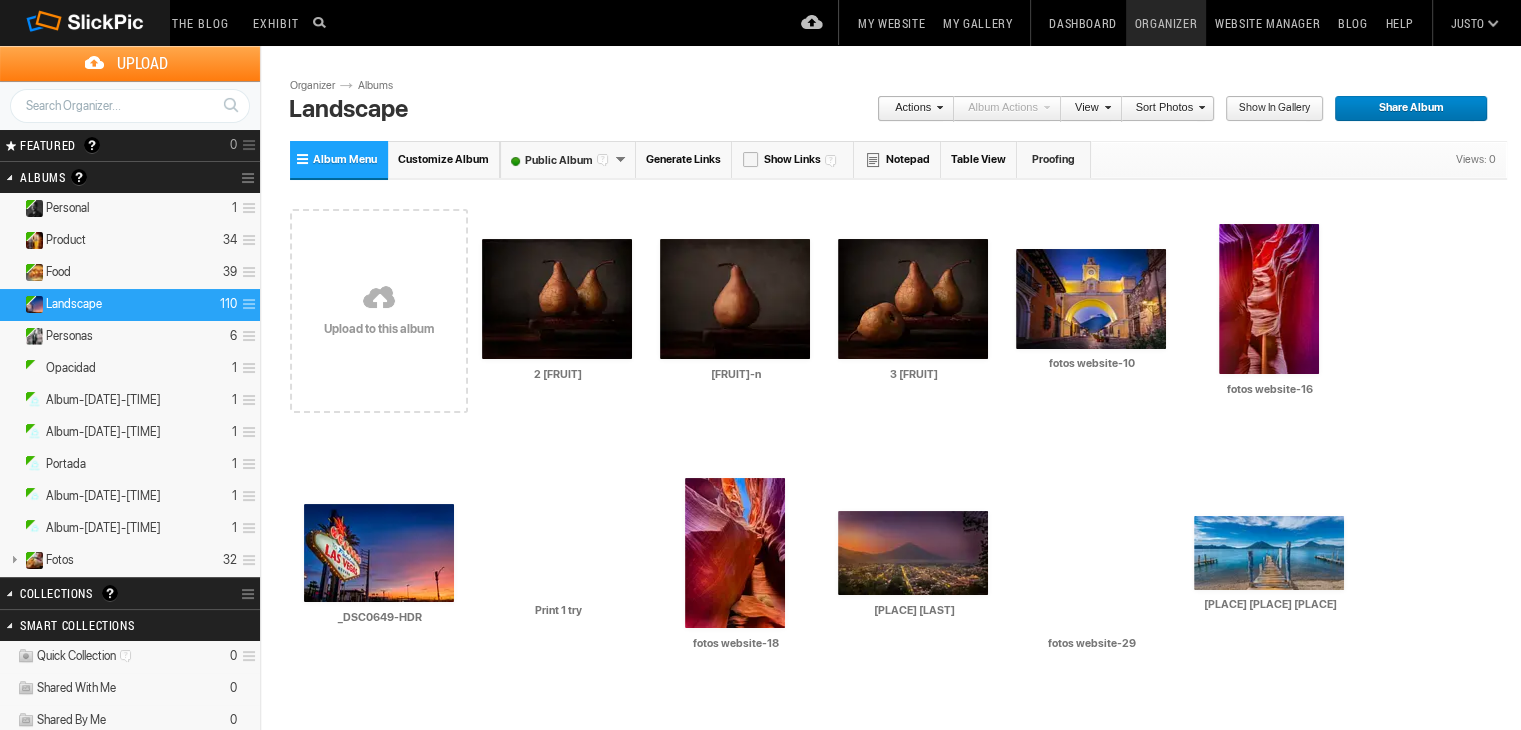 click at bounding box center (379, 299) 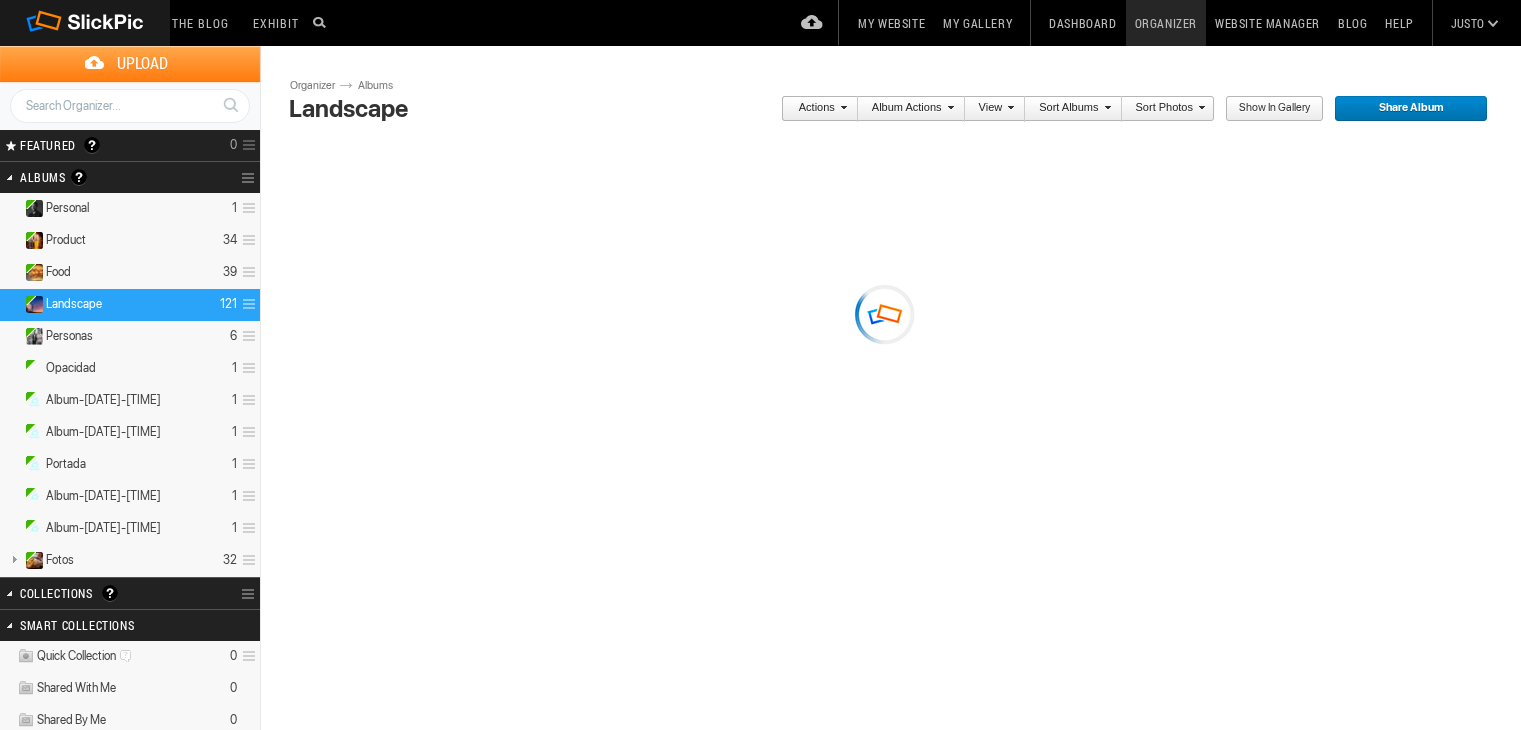 scroll, scrollTop: 0, scrollLeft: 0, axis: both 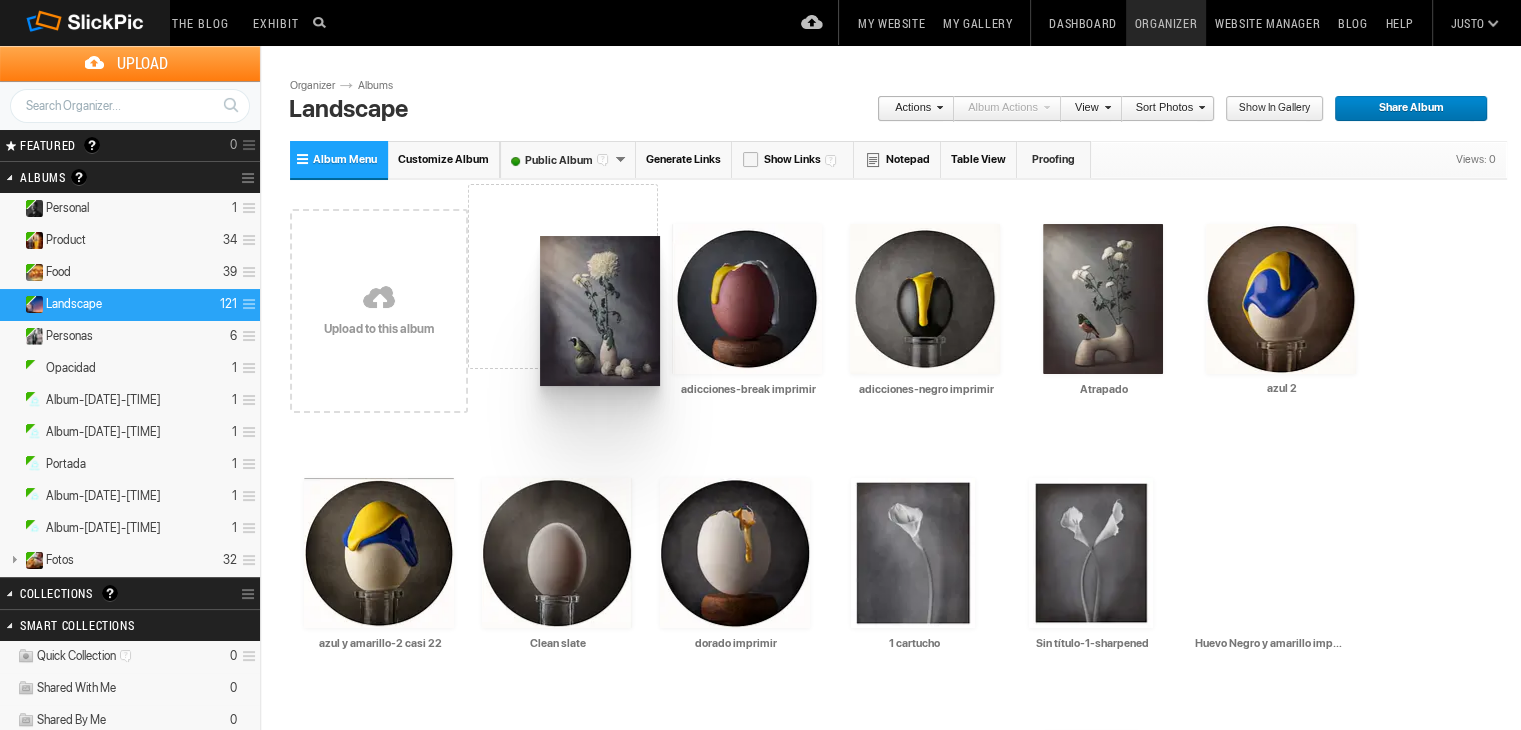 drag, startPoint x: 916, startPoint y: 304, endPoint x: 538, endPoint y: 236, distance: 384.0677 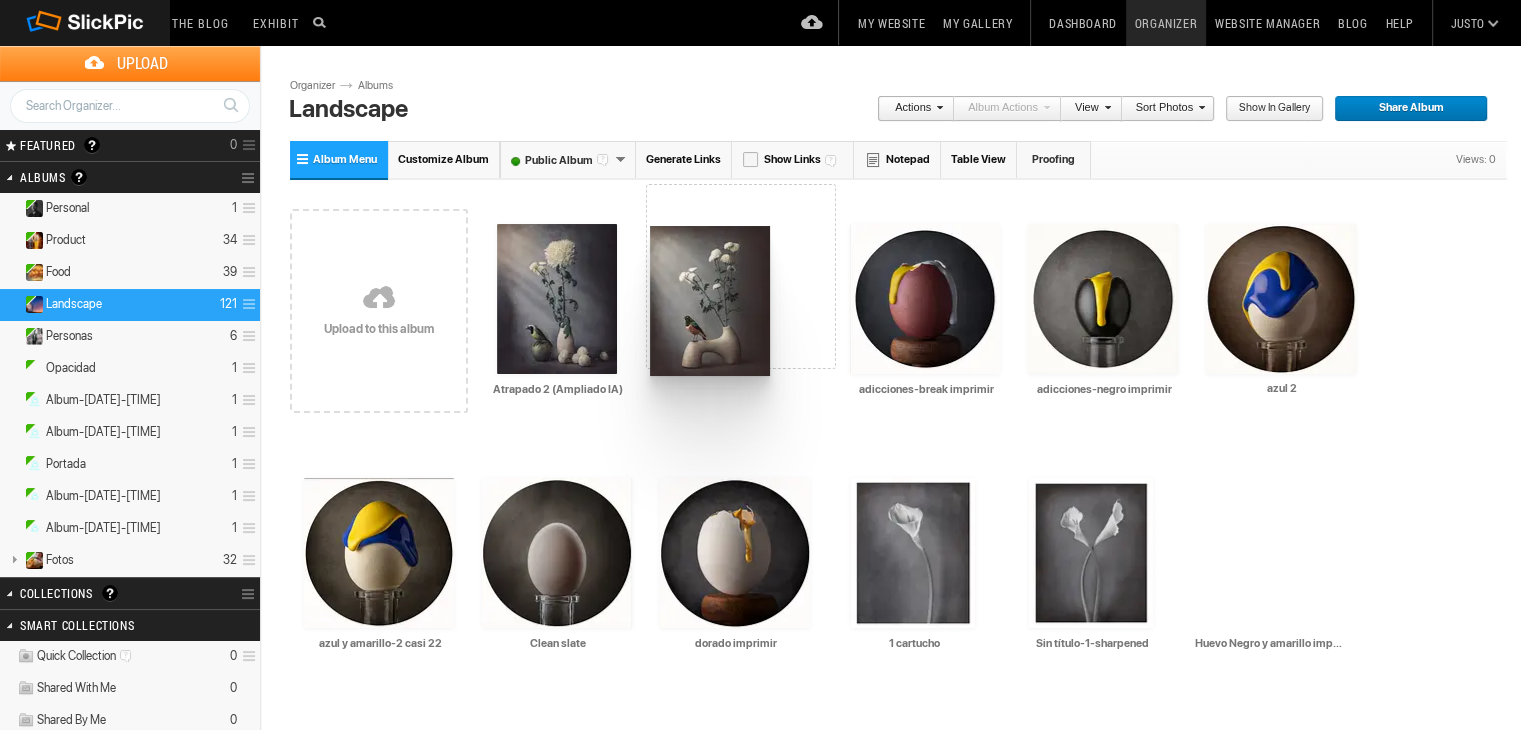 drag, startPoint x: 1093, startPoint y: 296, endPoint x: 648, endPoint y: 226, distance: 450.472 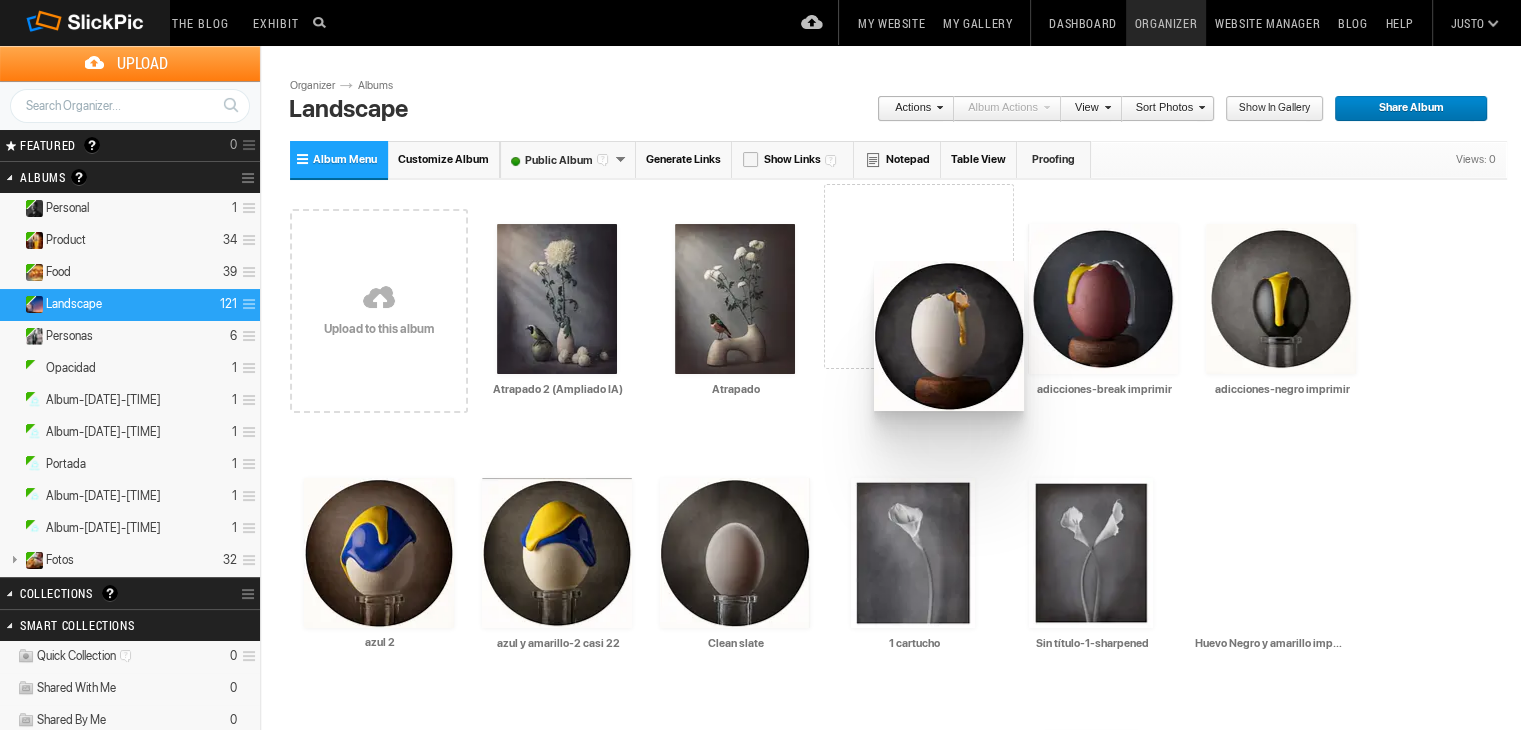 drag, startPoint x: 779, startPoint y: 530, endPoint x: 872, endPoint y: 261, distance: 284.62256 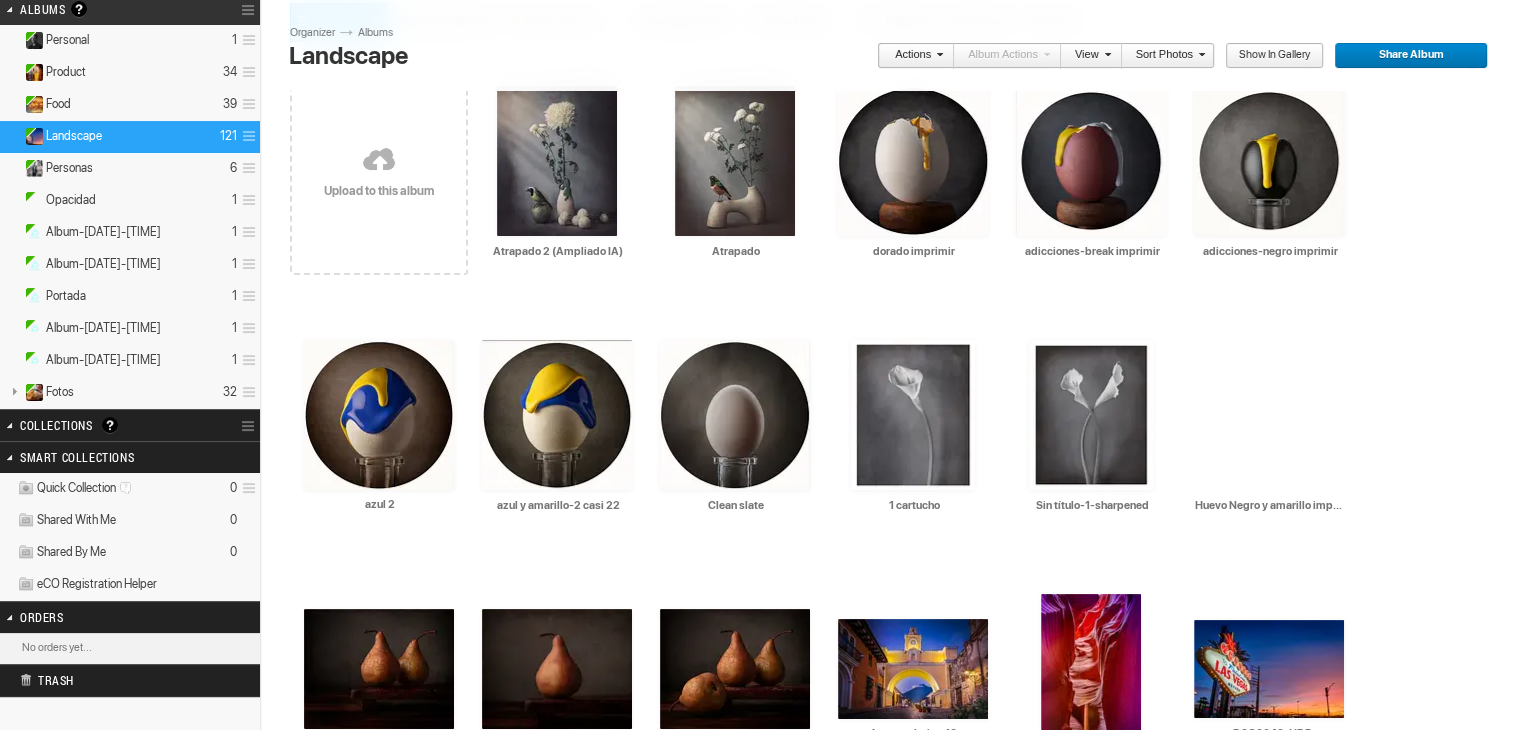 scroll, scrollTop: 0, scrollLeft: 0, axis: both 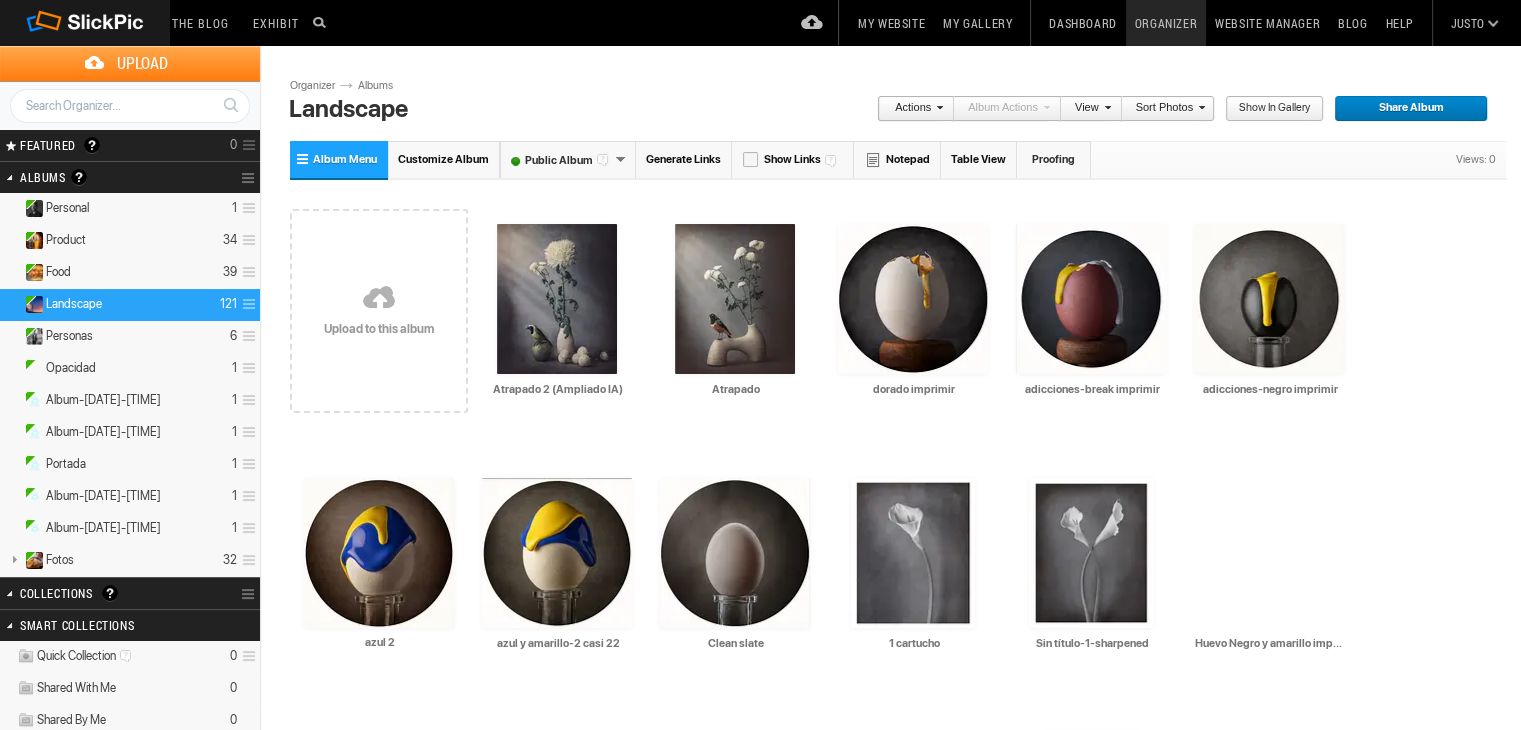 click on "Share Album" at bounding box center [1404, 109] 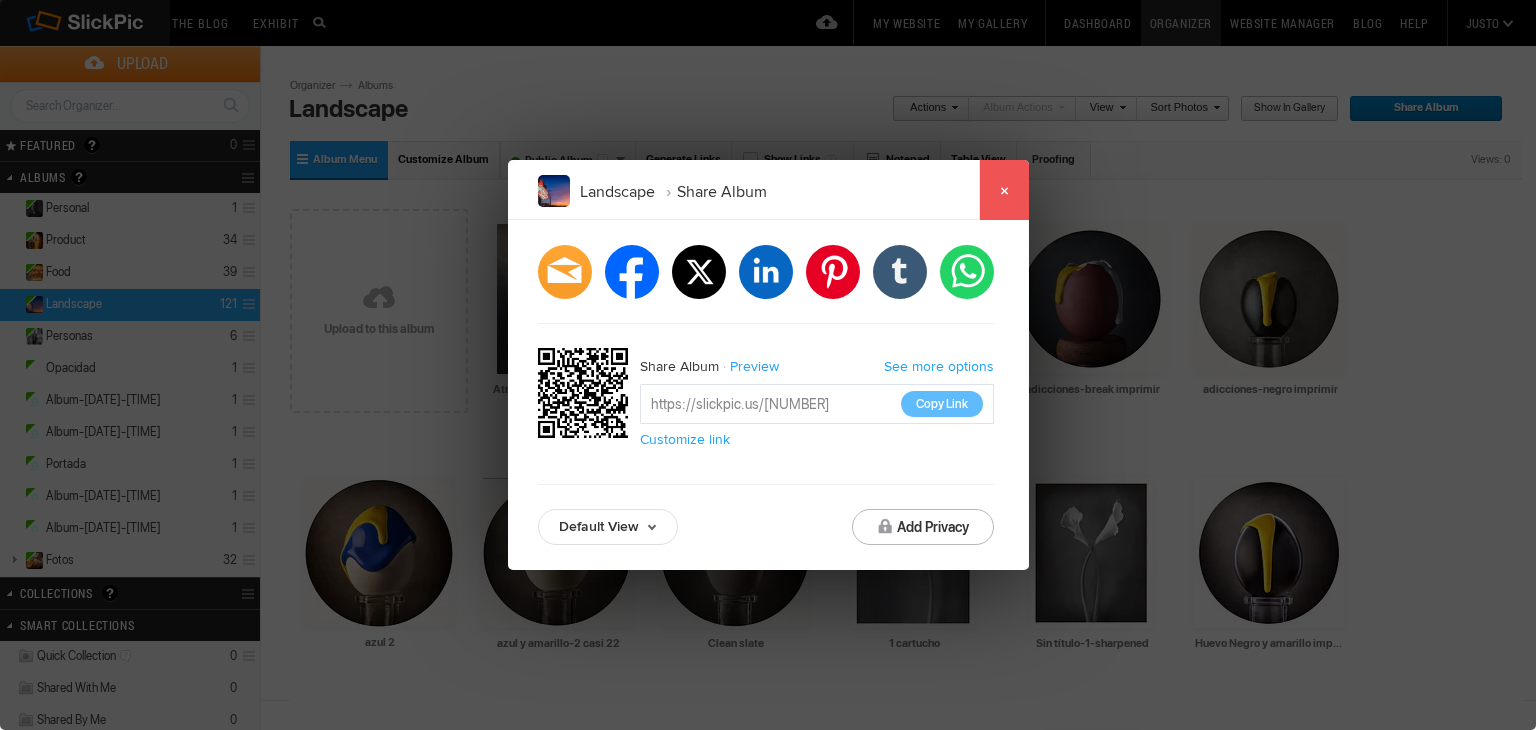 click on "×" 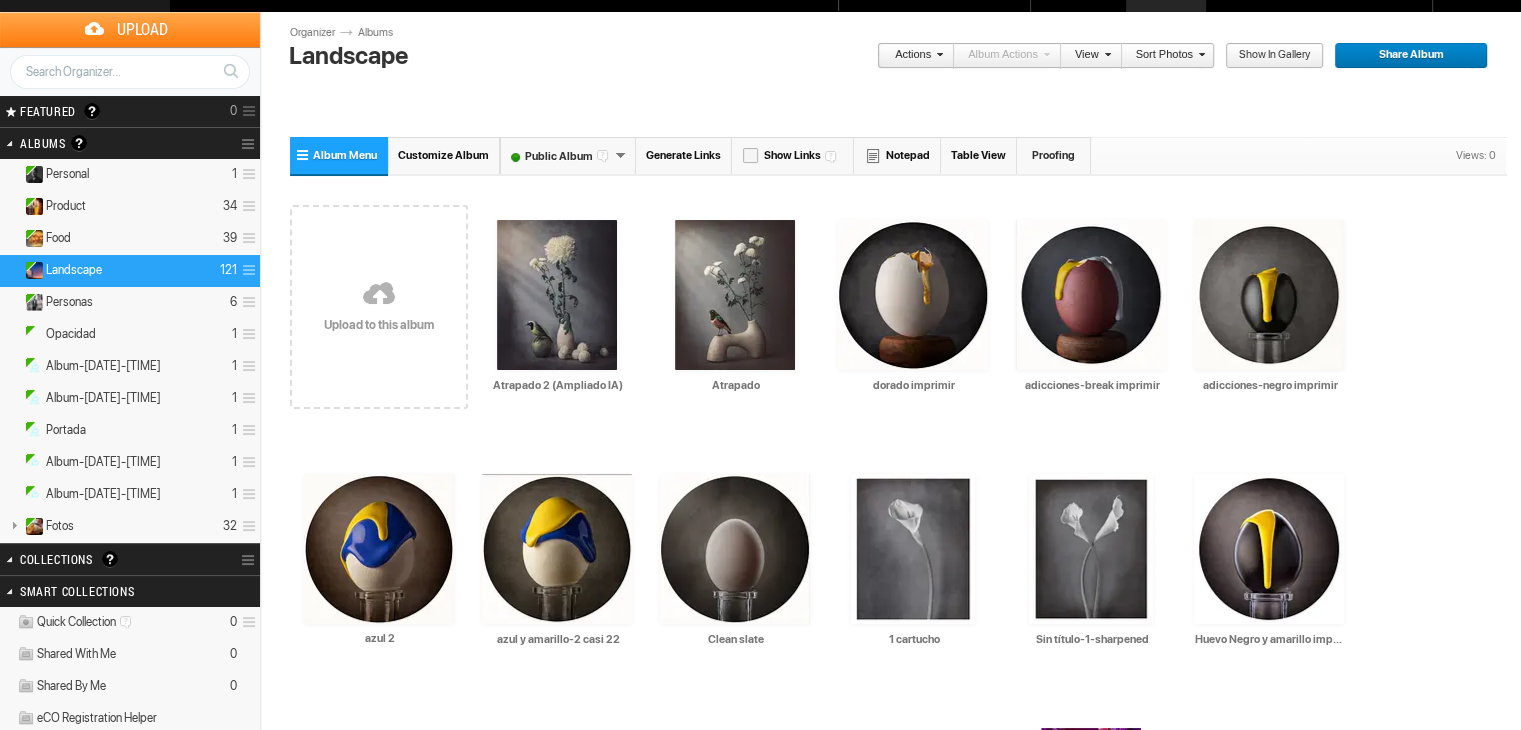 scroll, scrollTop: 0, scrollLeft: 0, axis: both 